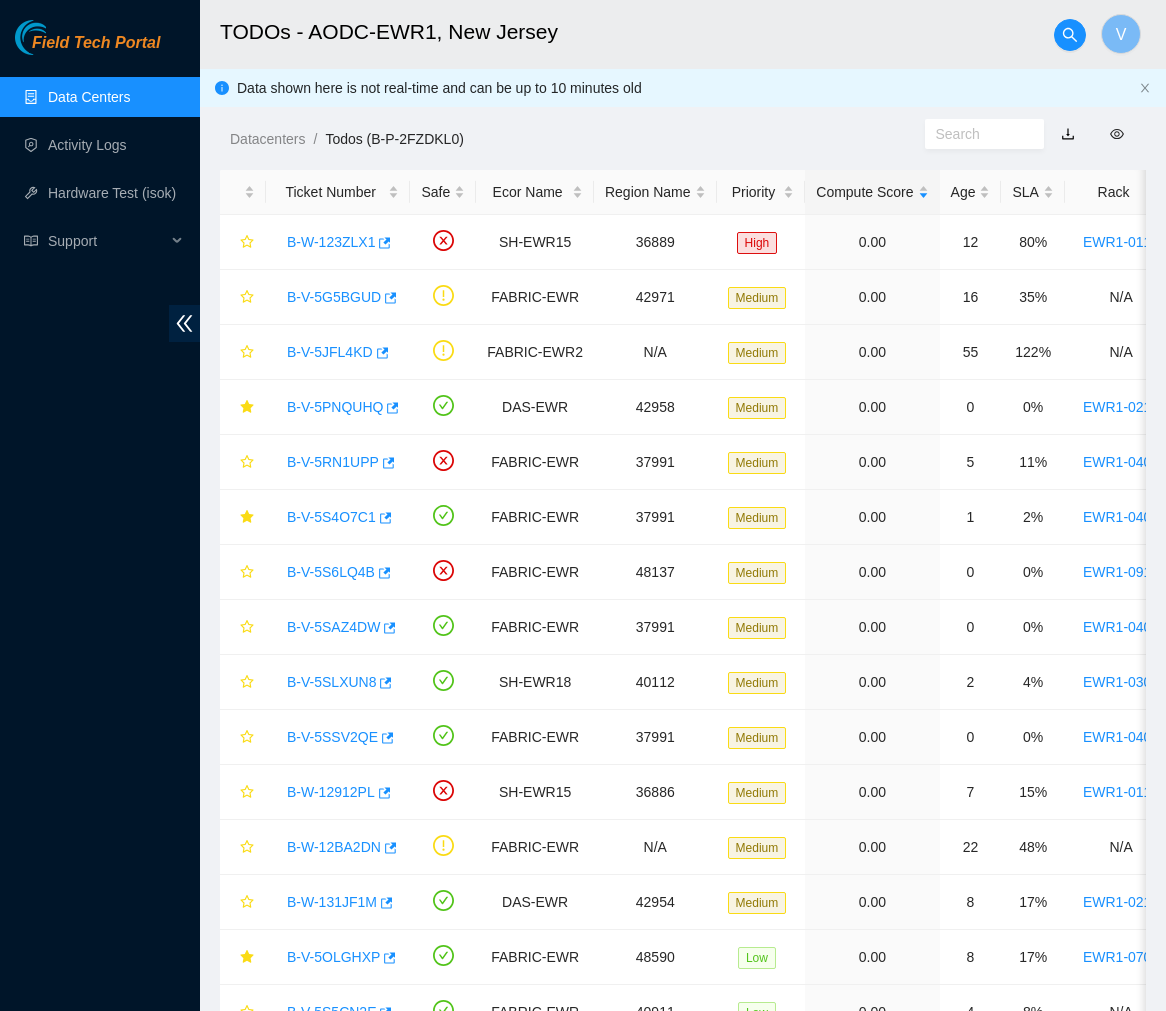 scroll, scrollTop: 274, scrollLeft: 0, axis: vertical 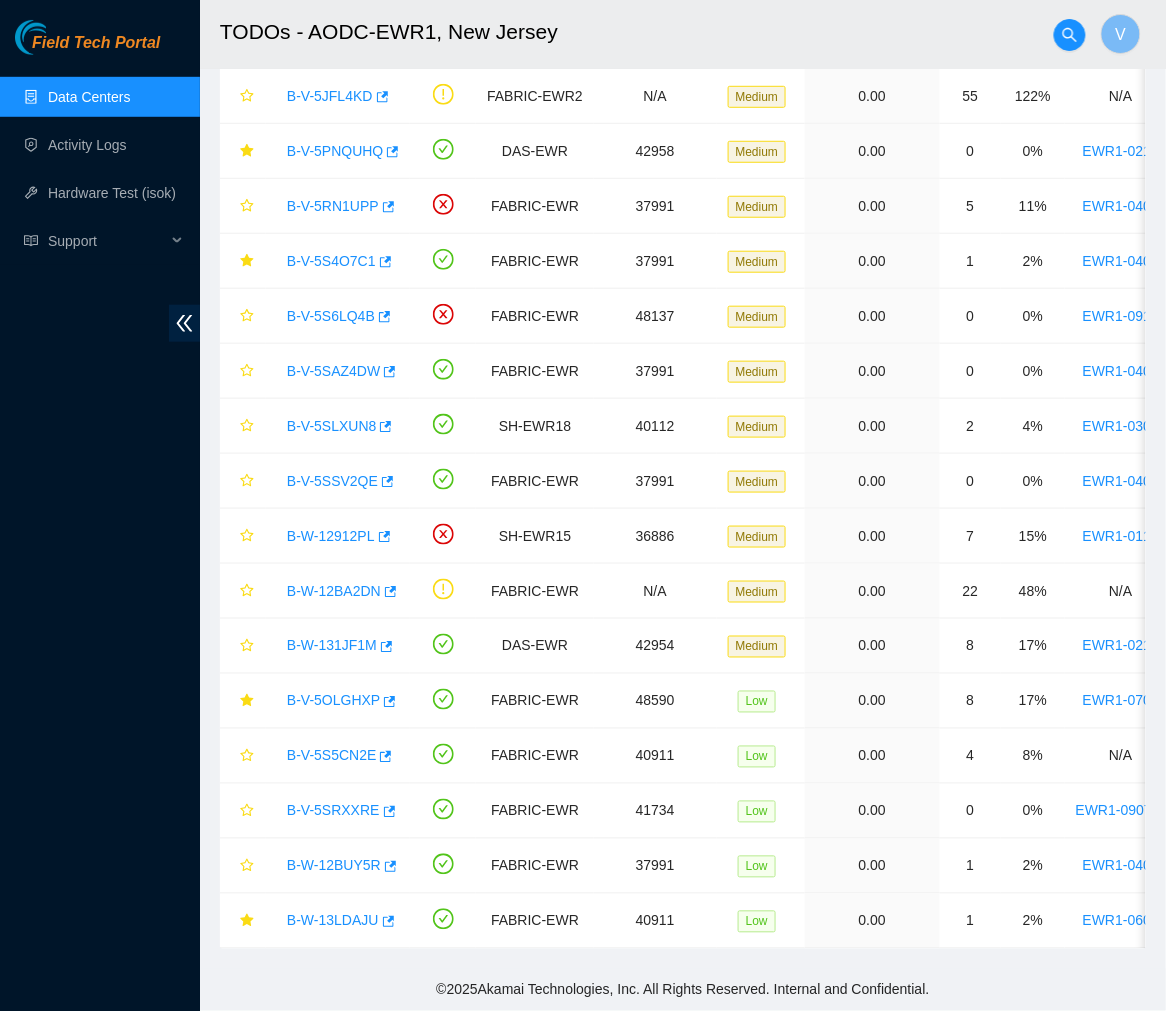 click on "Data Centers" at bounding box center [89, 97] 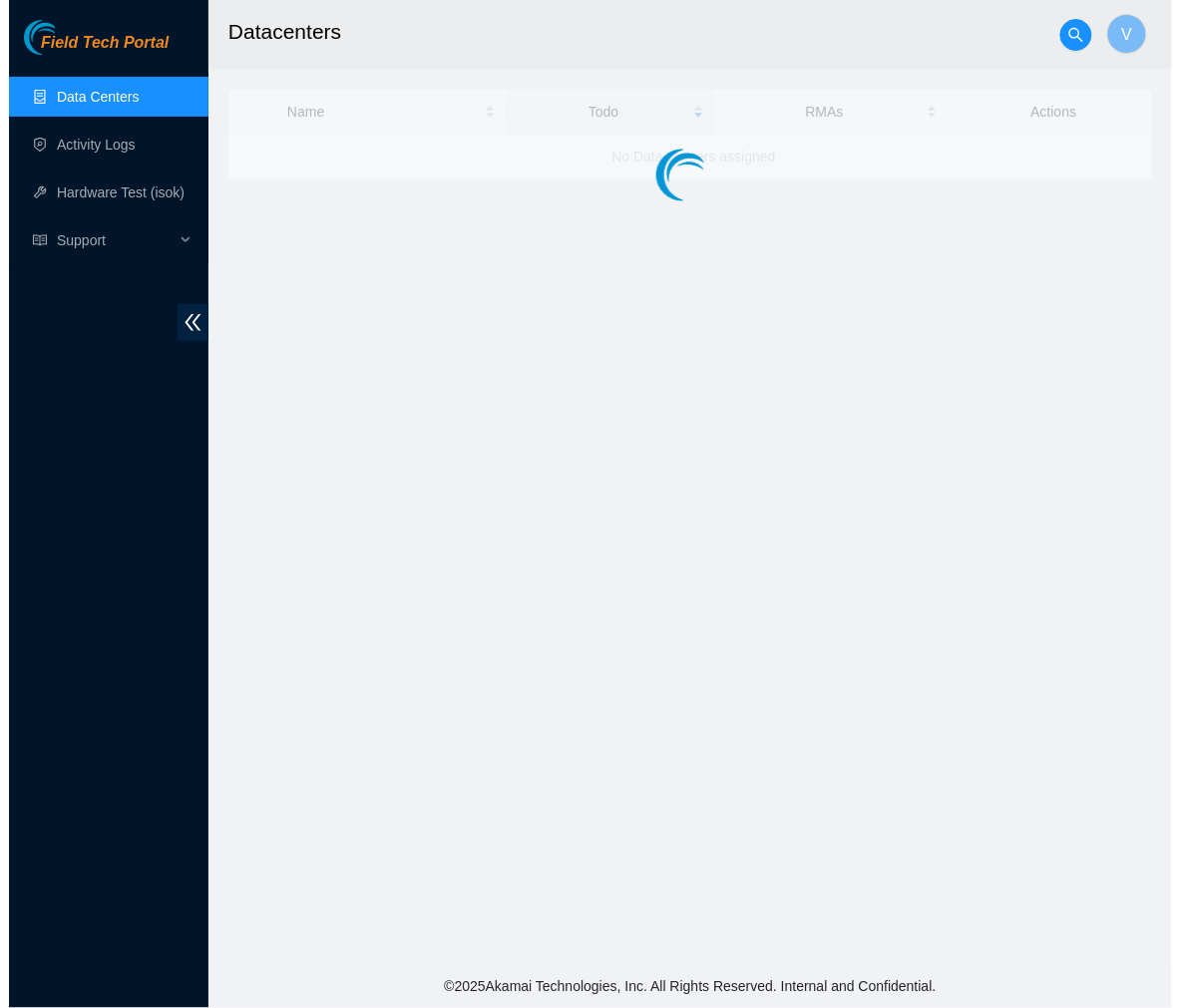scroll, scrollTop: 0, scrollLeft: 0, axis: both 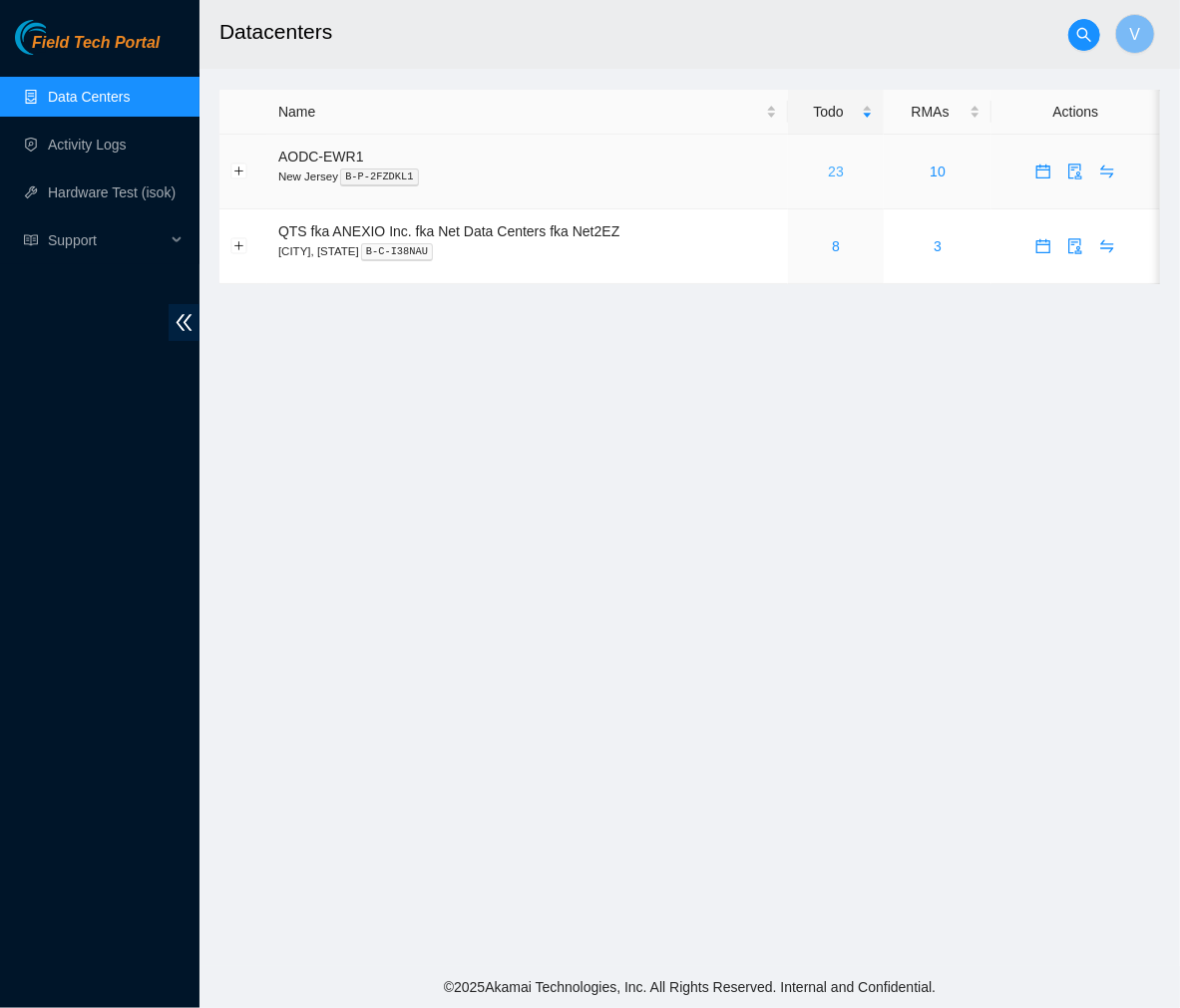 click on "23" at bounding box center [836, 171] 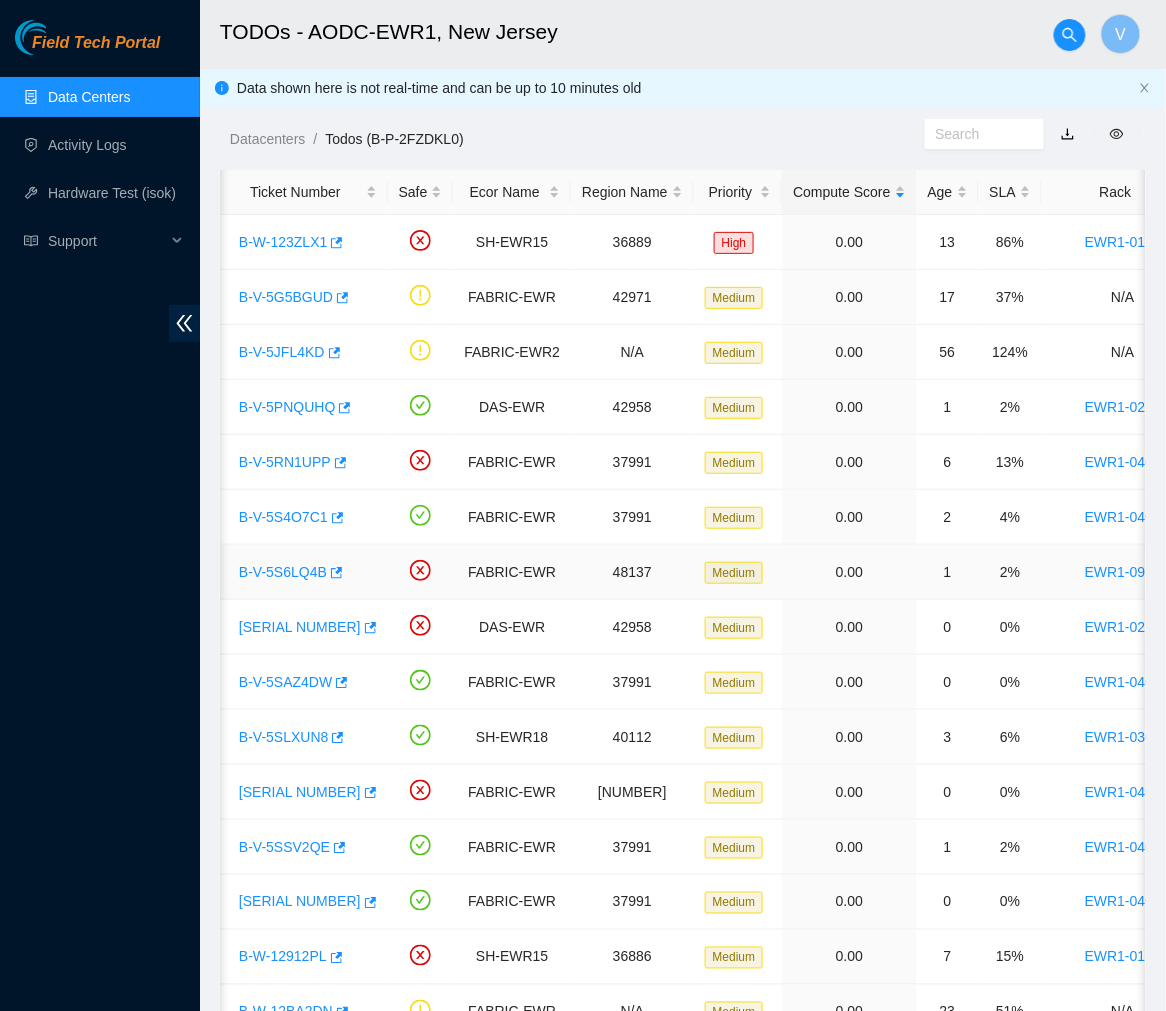 scroll, scrollTop: 0, scrollLeft: 50, axis: horizontal 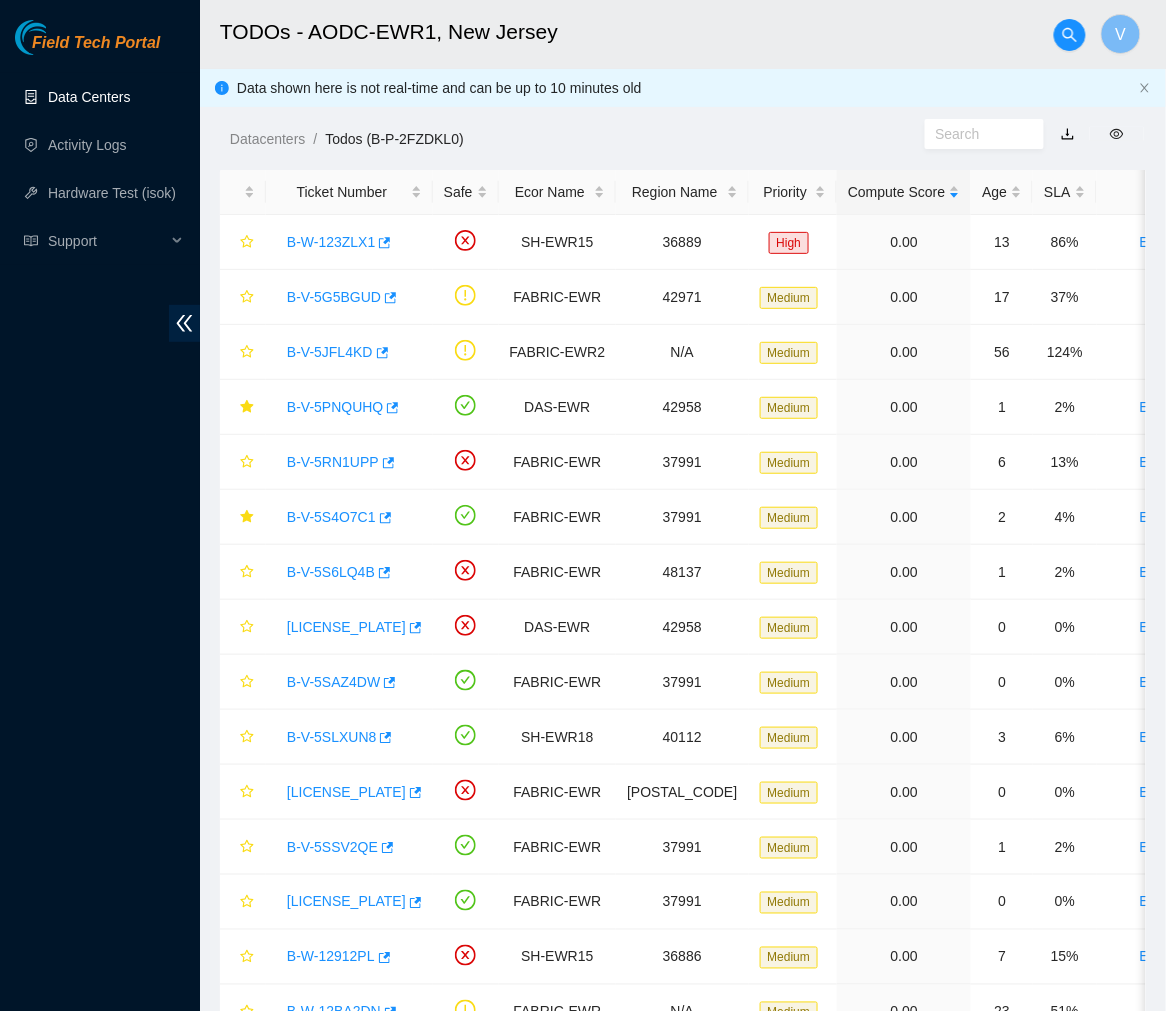 click on "Data Centers" at bounding box center (89, 97) 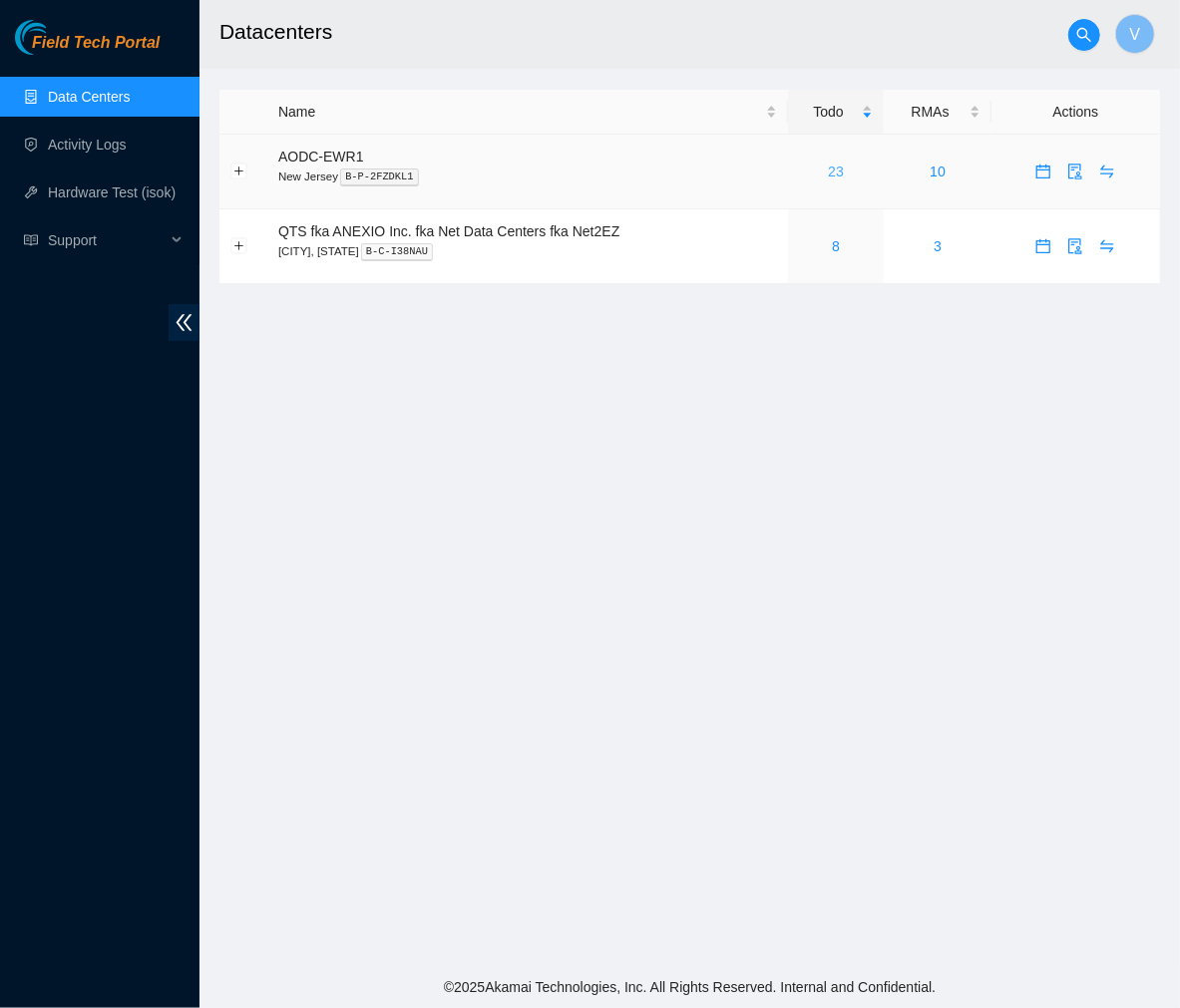 click on "23" at bounding box center [836, 171] 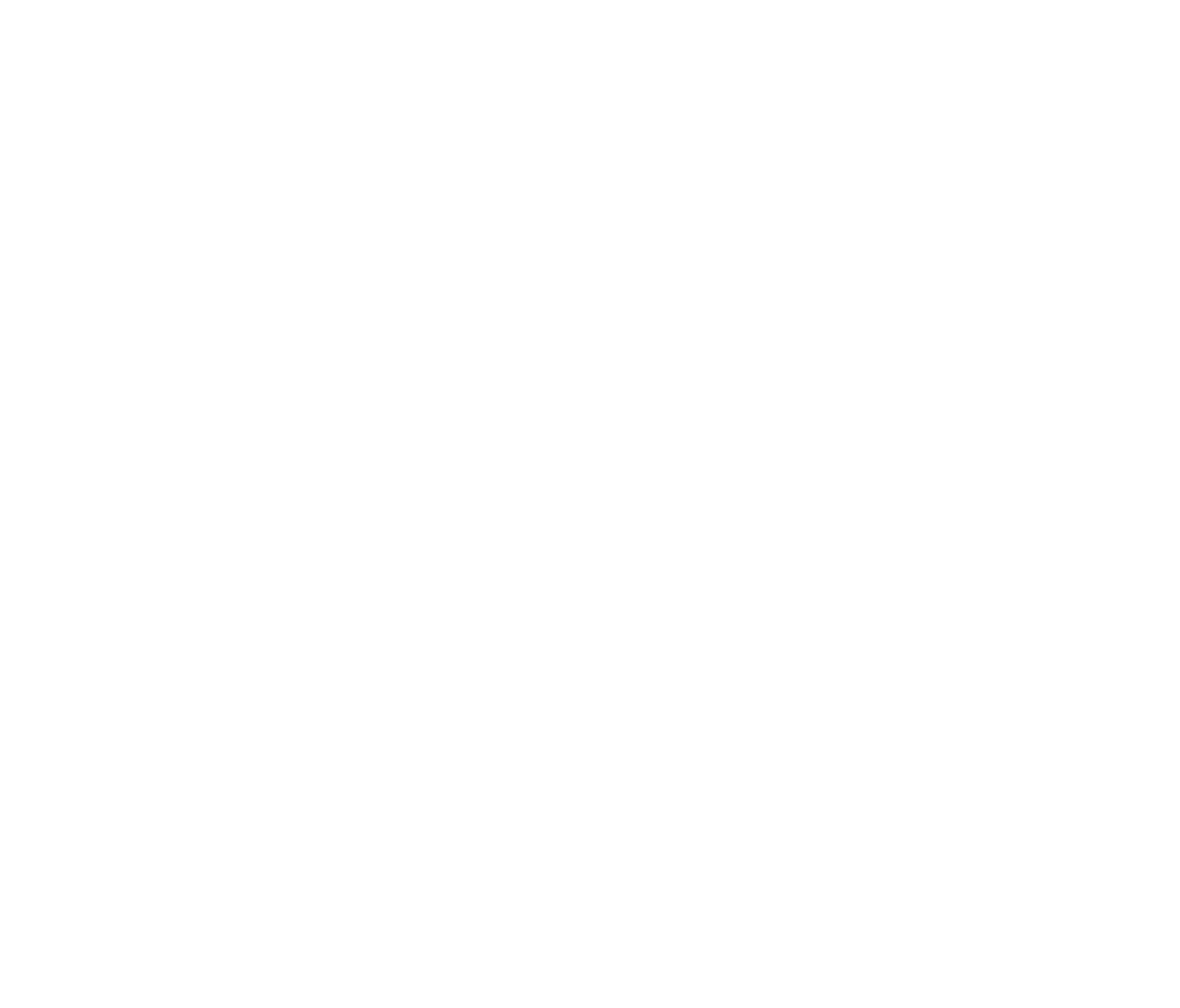 scroll, scrollTop: 0, scrollLeft: 0, axis: both 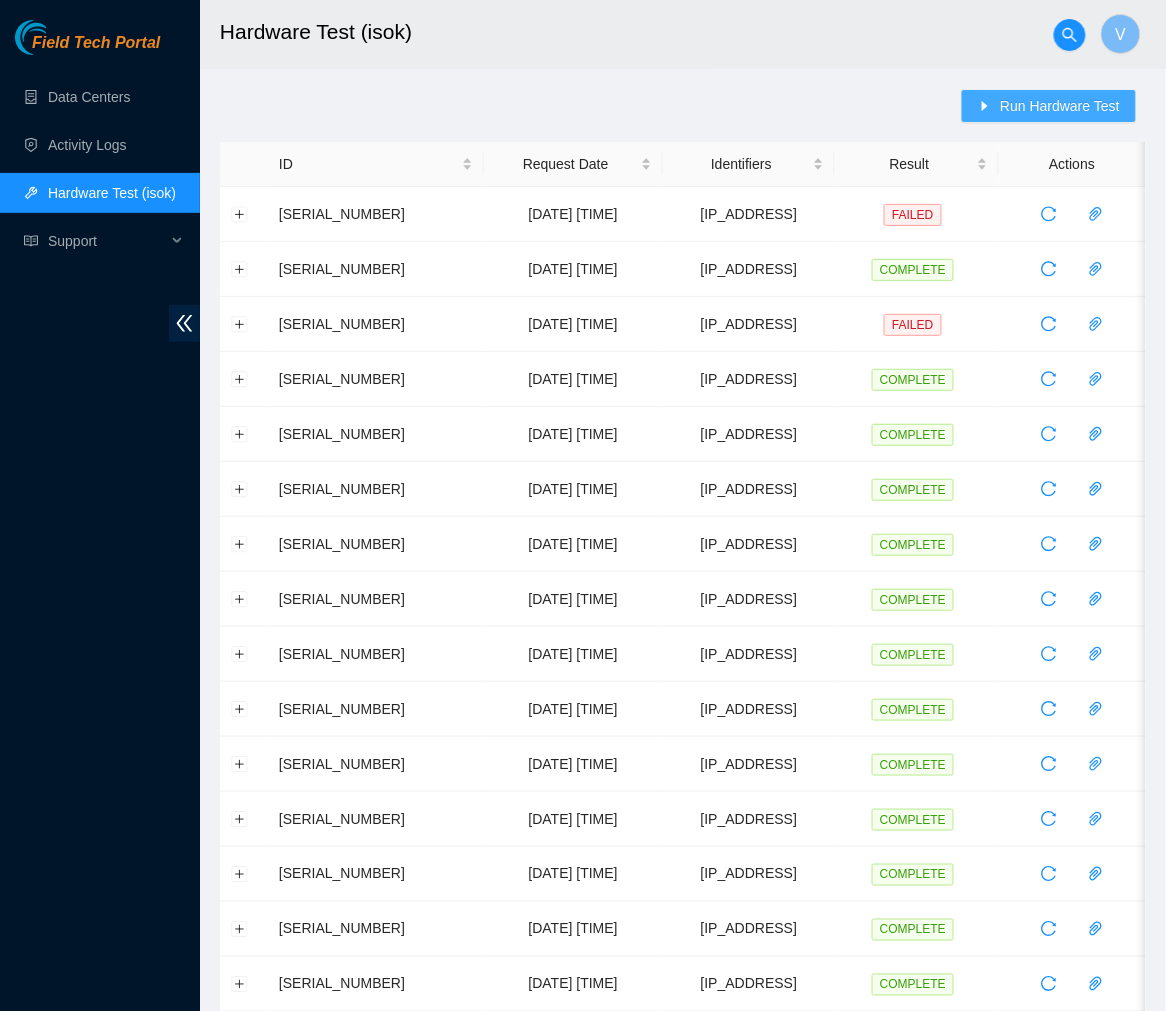 click on "Run Hardware Test" at bounding box center (1060, 106) 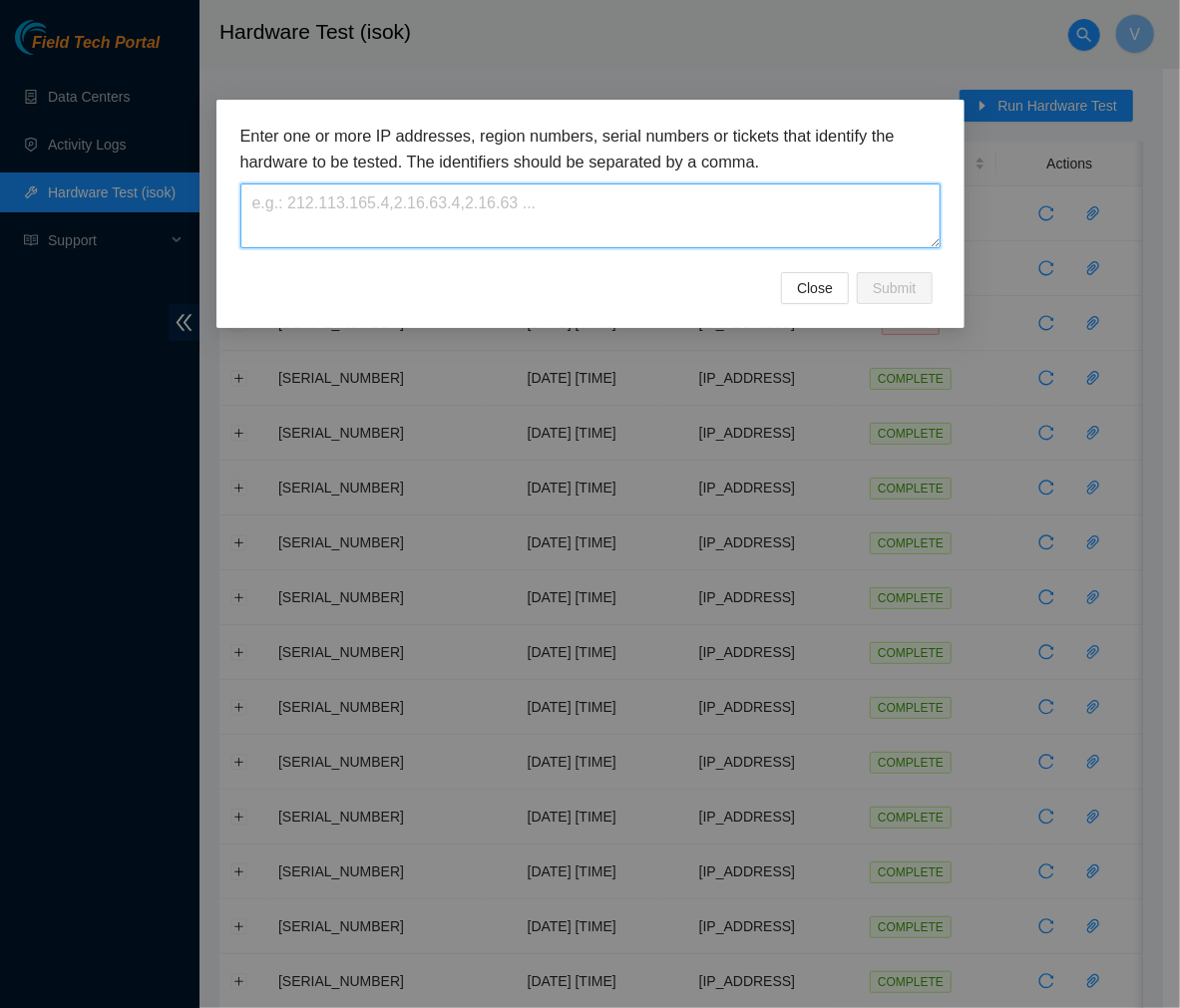 click at bounding box center [590, 215] 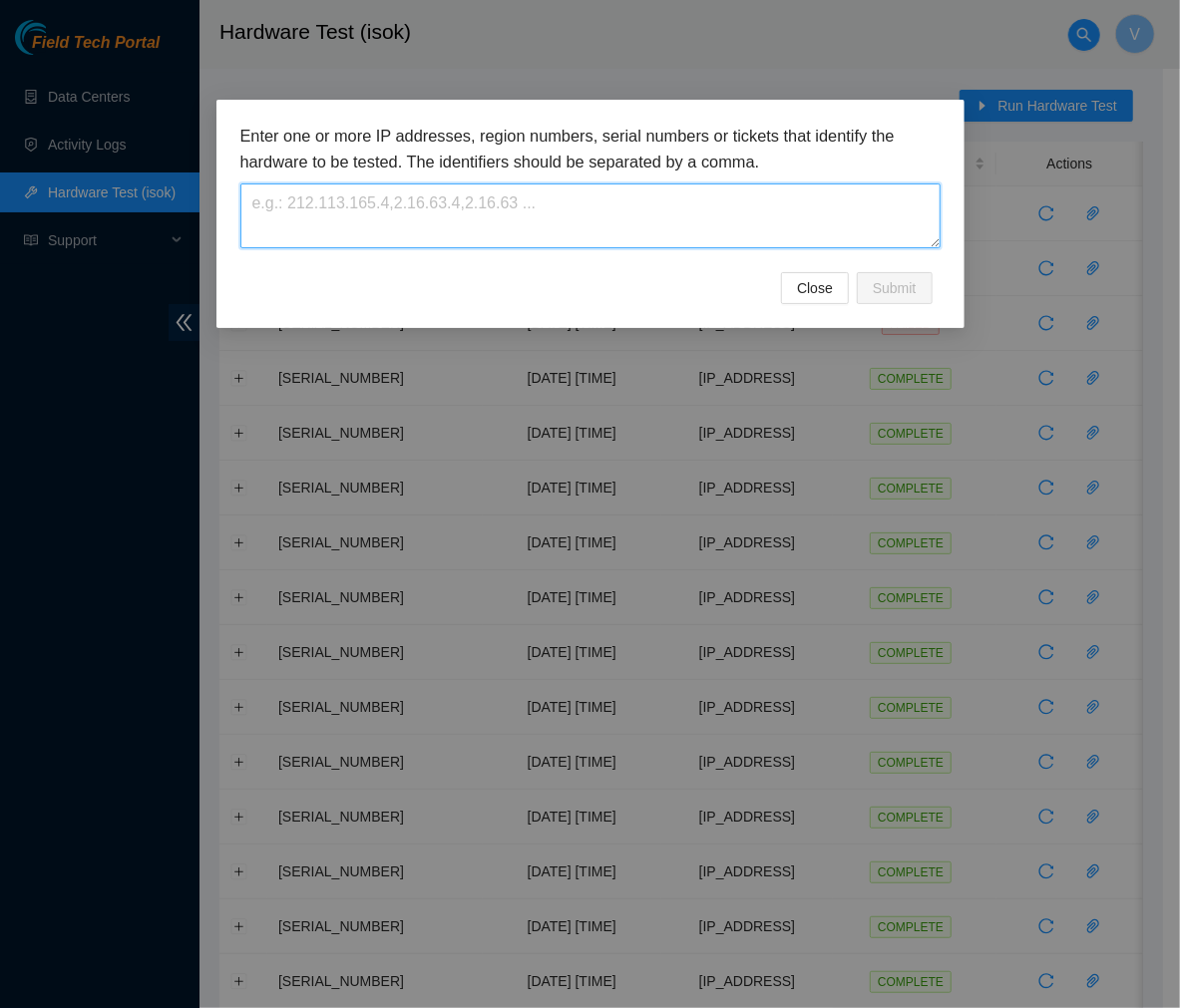 paste on "104.113.248.26" 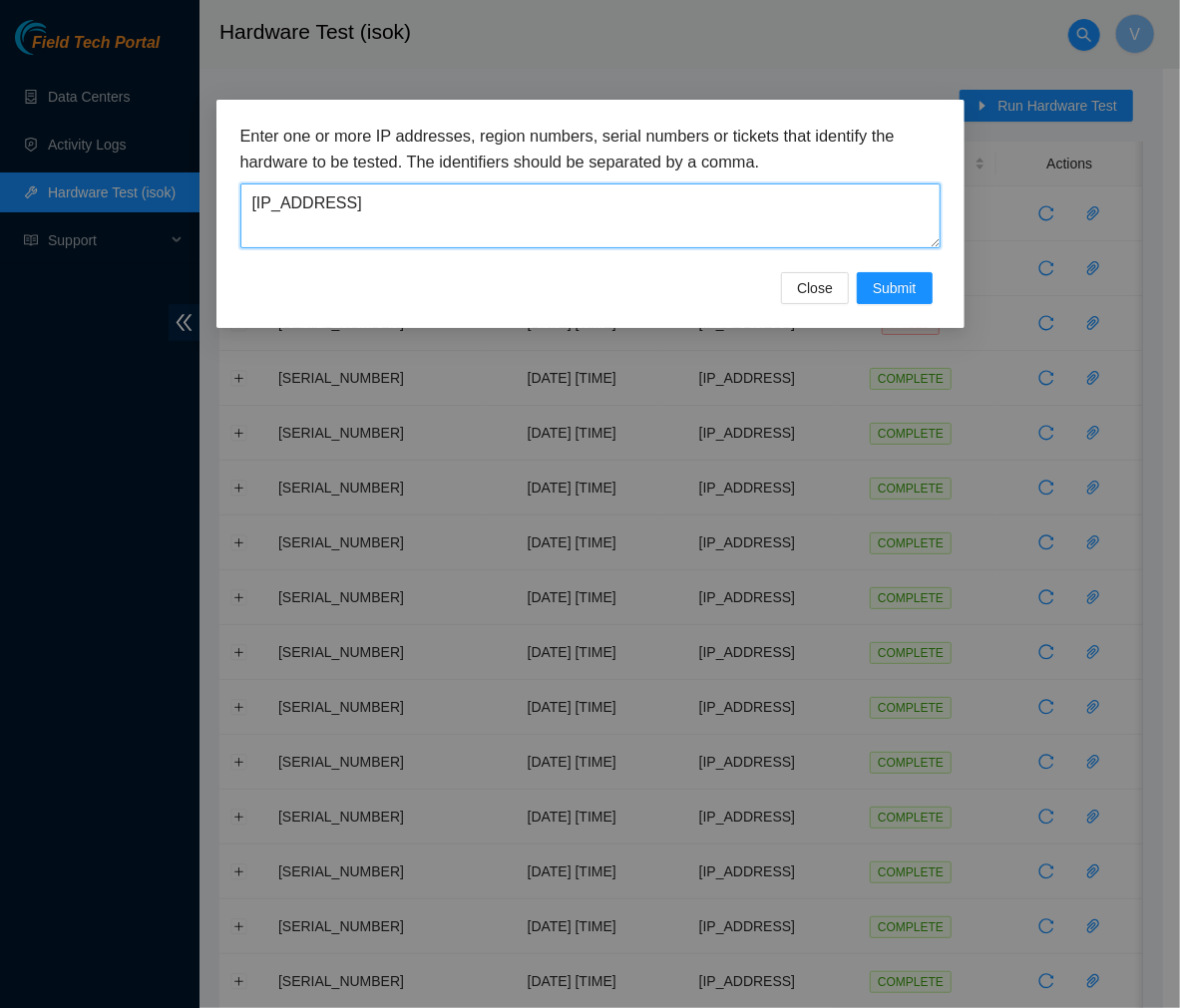 paste on "104.113.248.26" 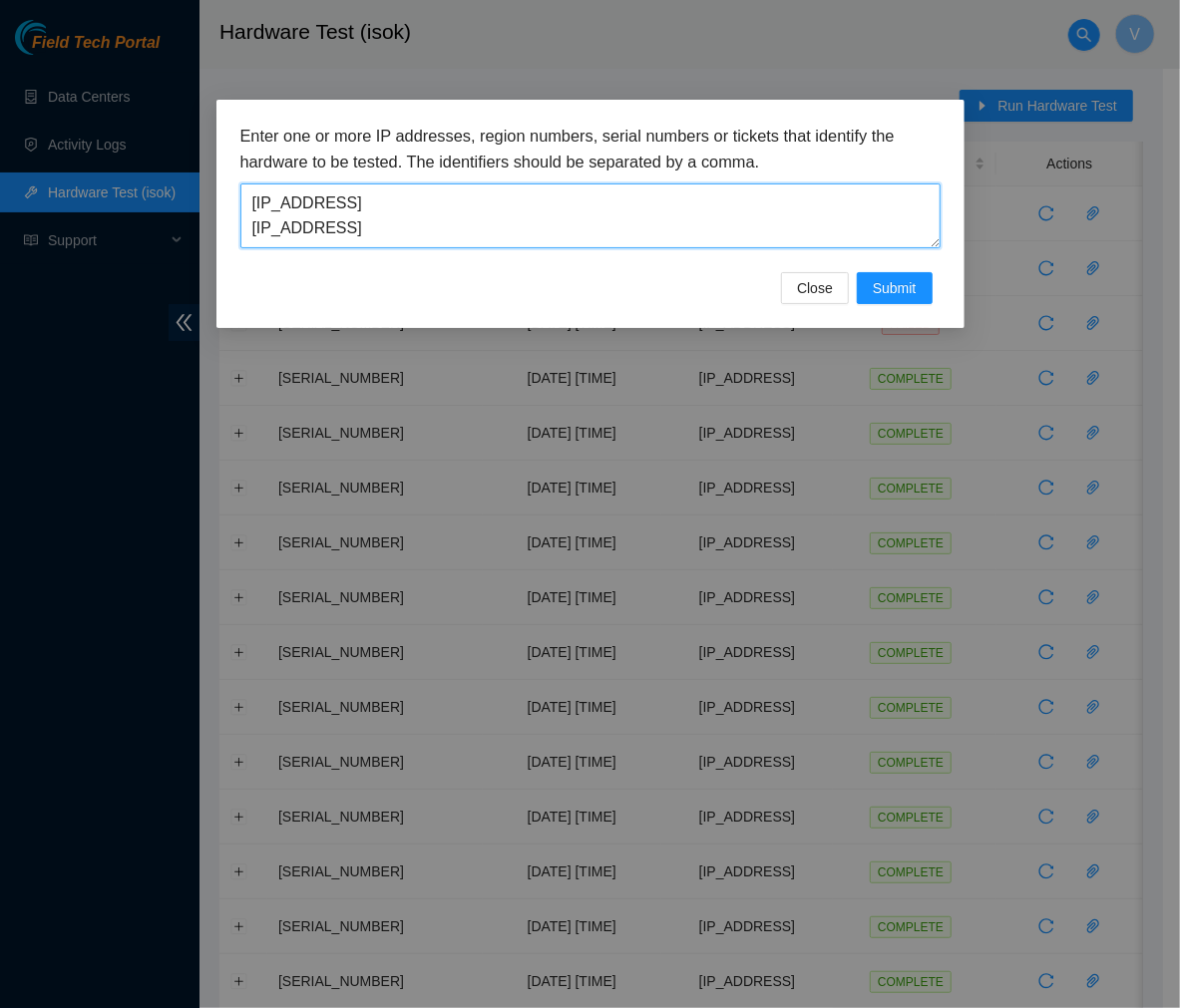 scroll, scrollTop: 17, scrollLeft: 0, axis: vertical 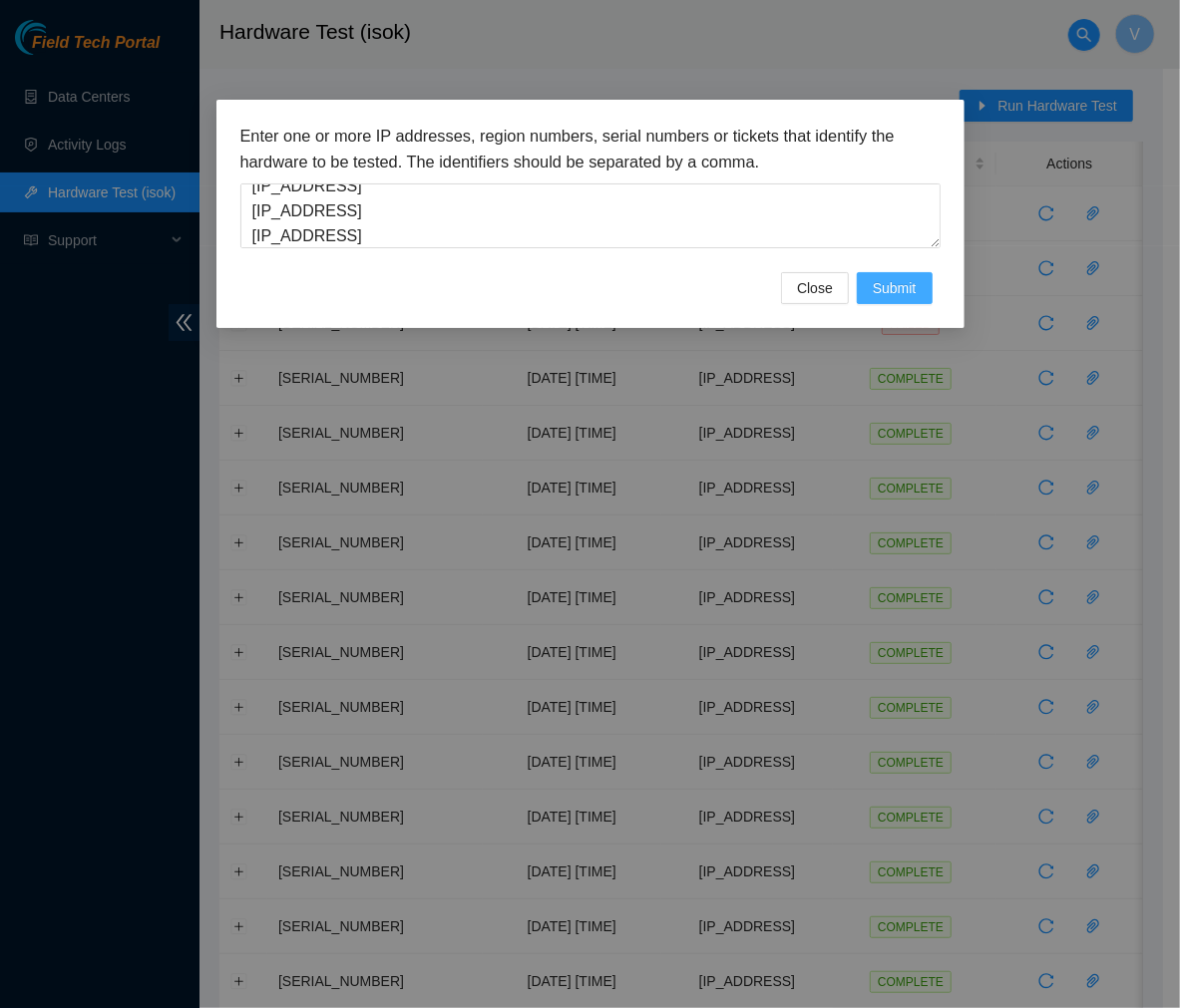 click on "Submit" at bounding box center (895, 288) 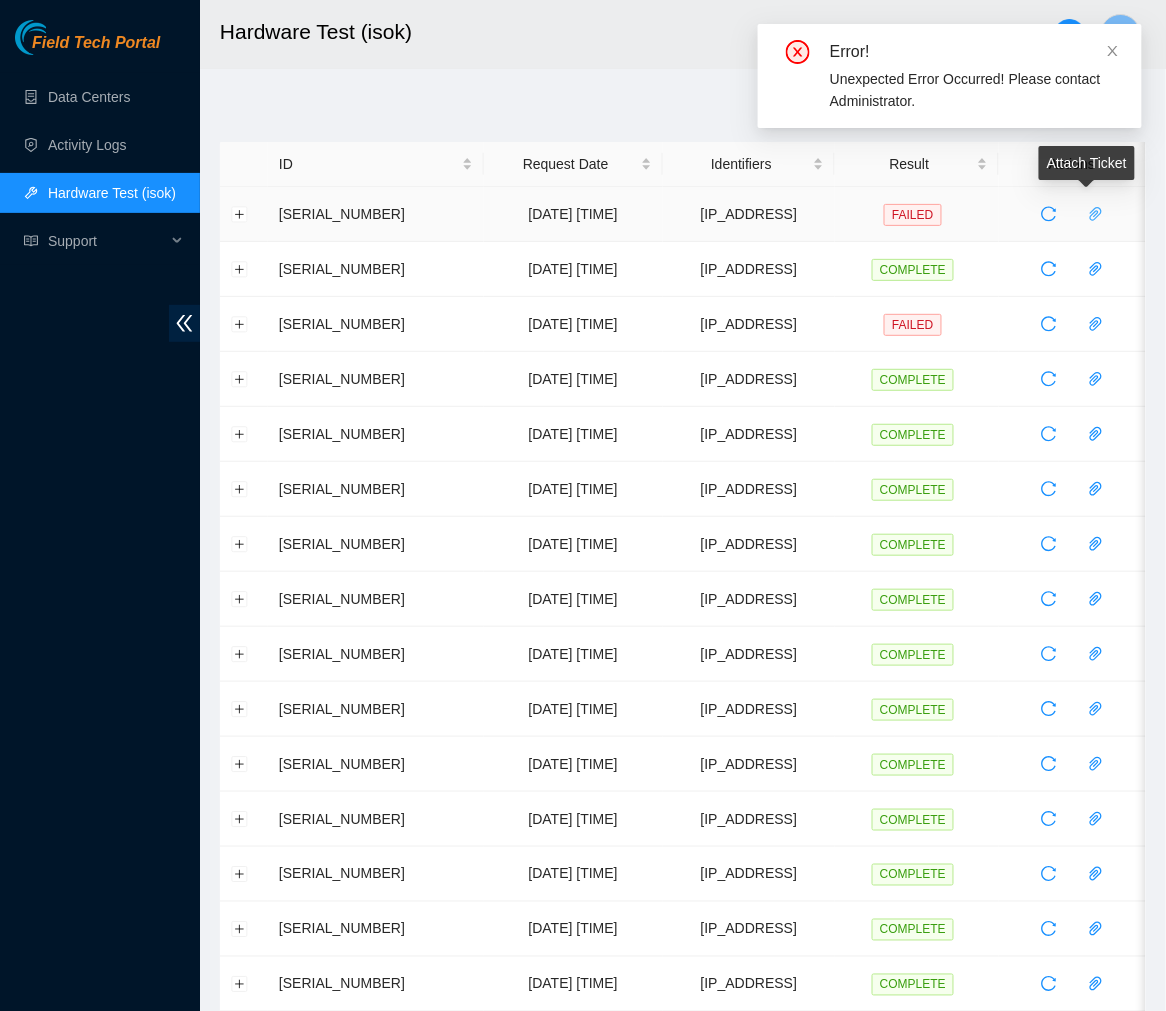 click 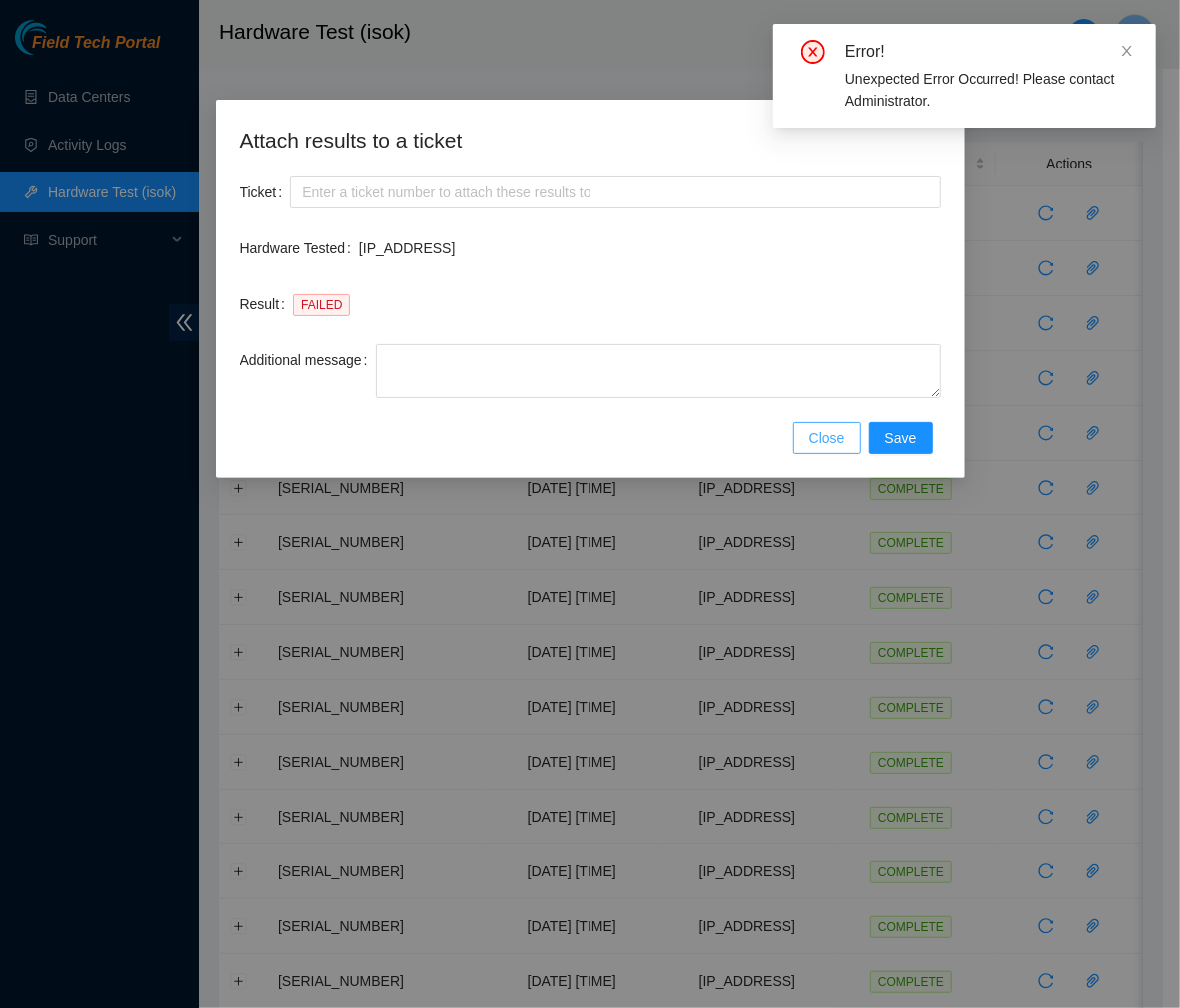 click on "Close" at bounding box center [827, 438] 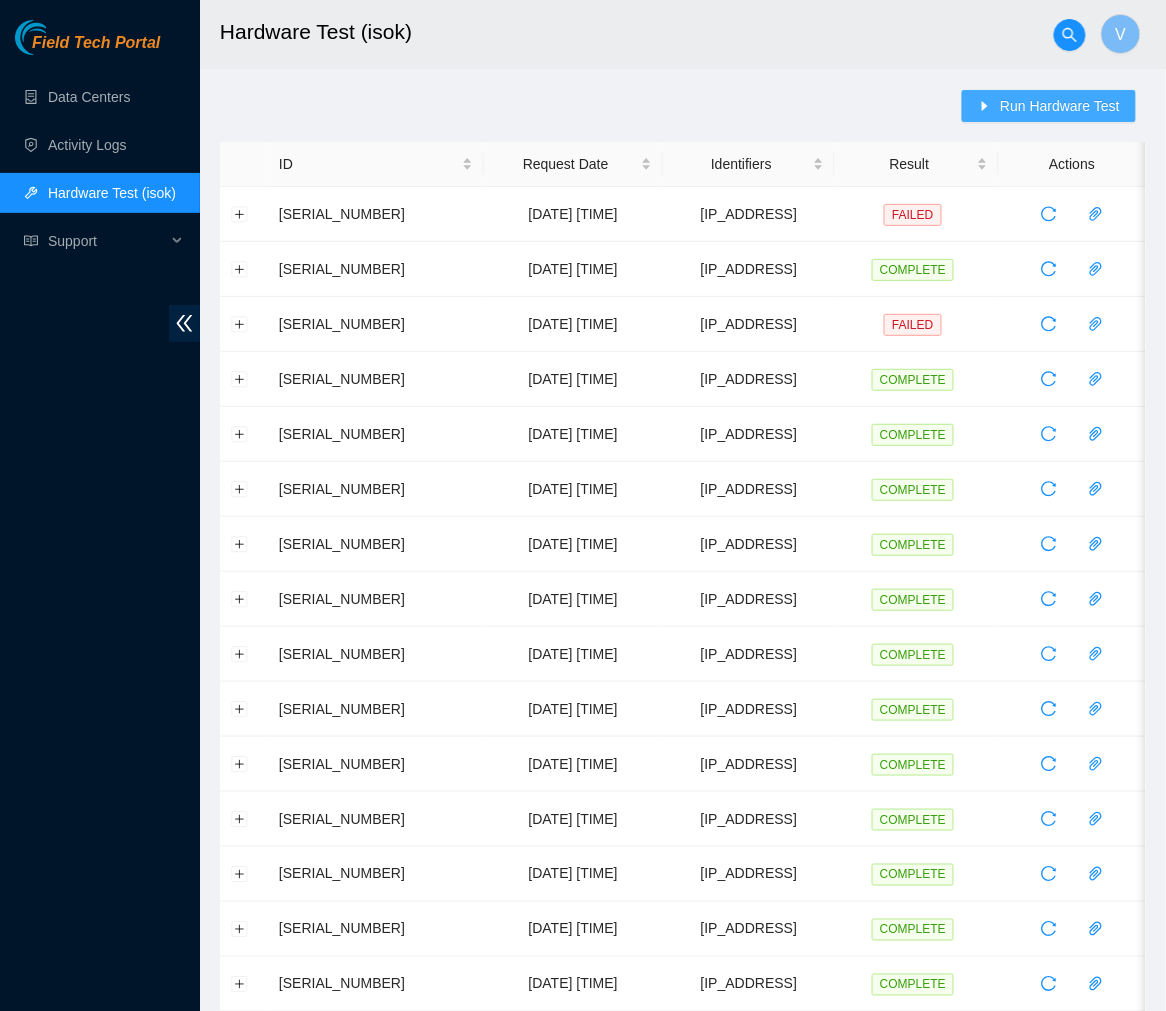 click on "Run Hardware Test" at bounding box center (1060, 106) 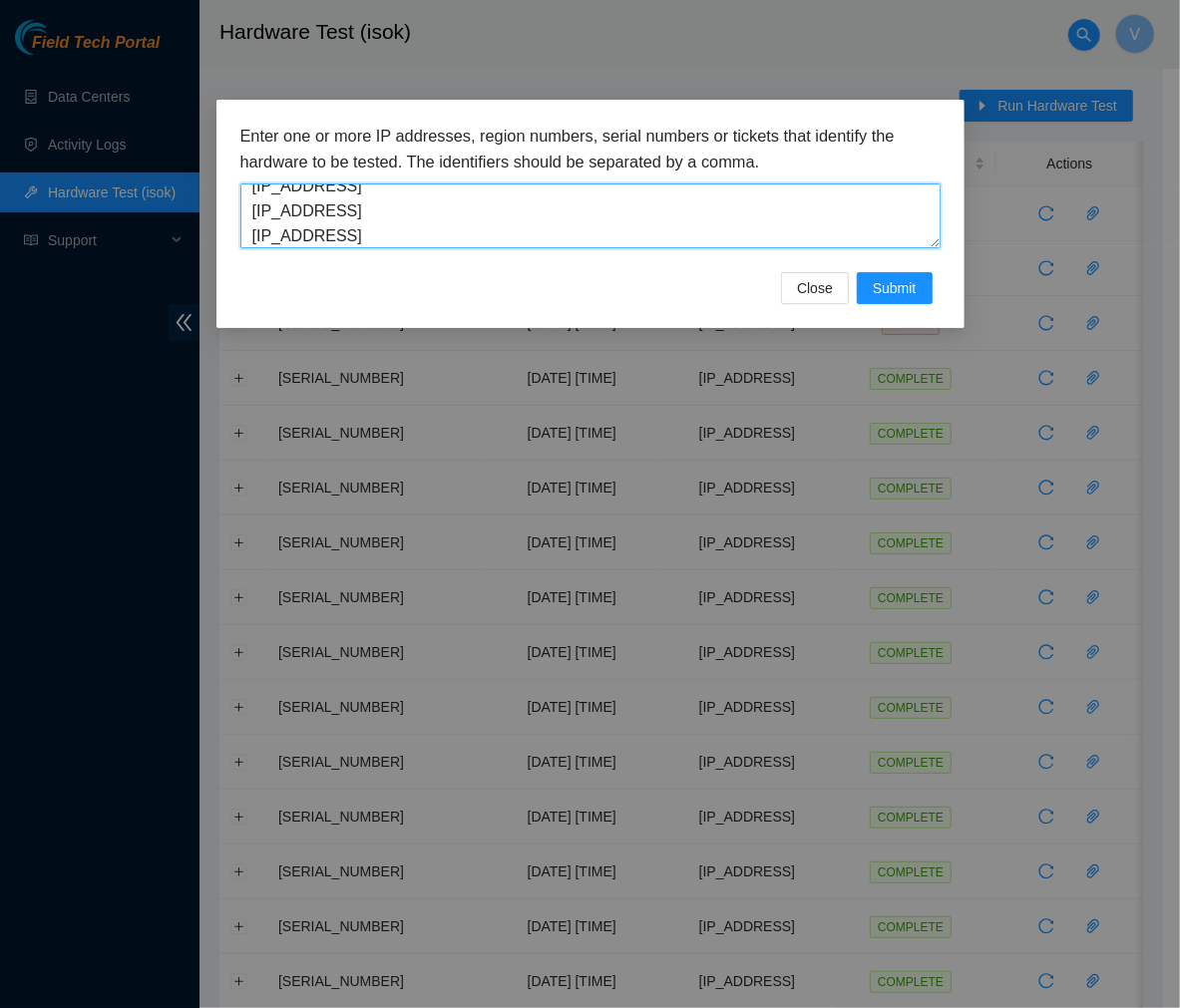 drag, startPoint x: 387, startPoint y: 226, endPoint x: 235, endPoint y: 225, distance: 152.0033 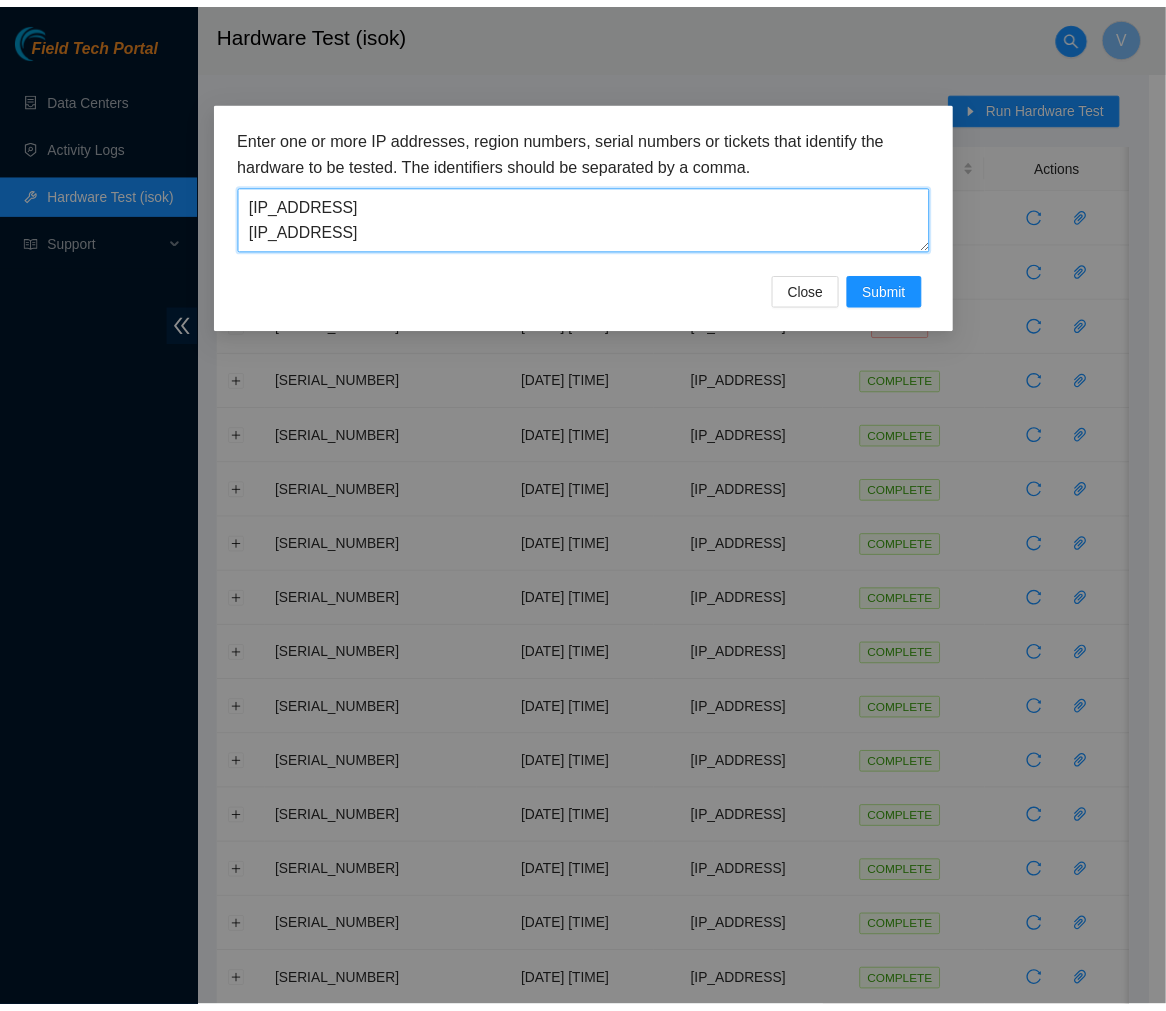 scroll, scrollTop: 0, scrollLeft: 0, axis: both 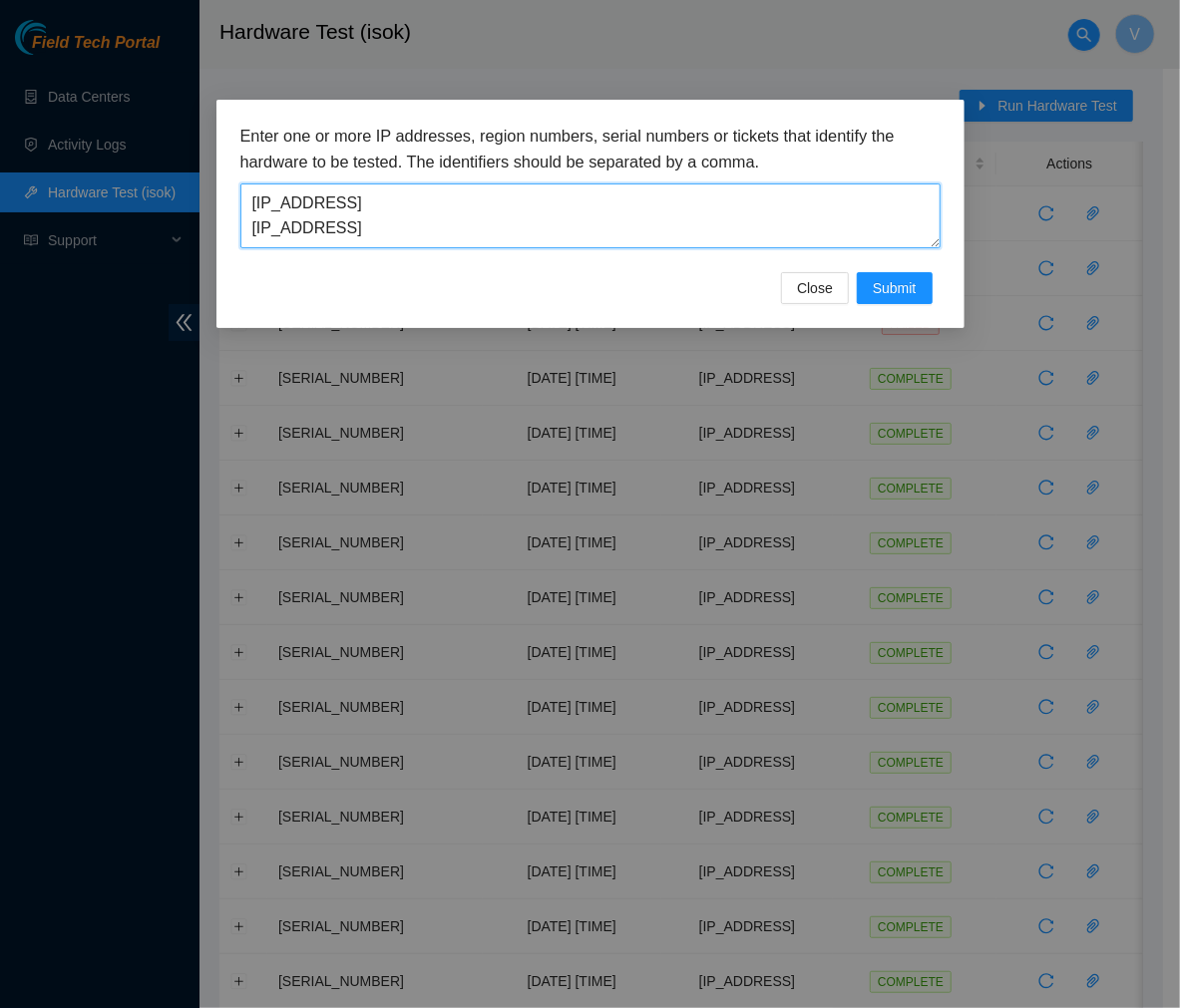 click on "104.113.248.26
104.113.248.27" at bounding box center [590, 215] 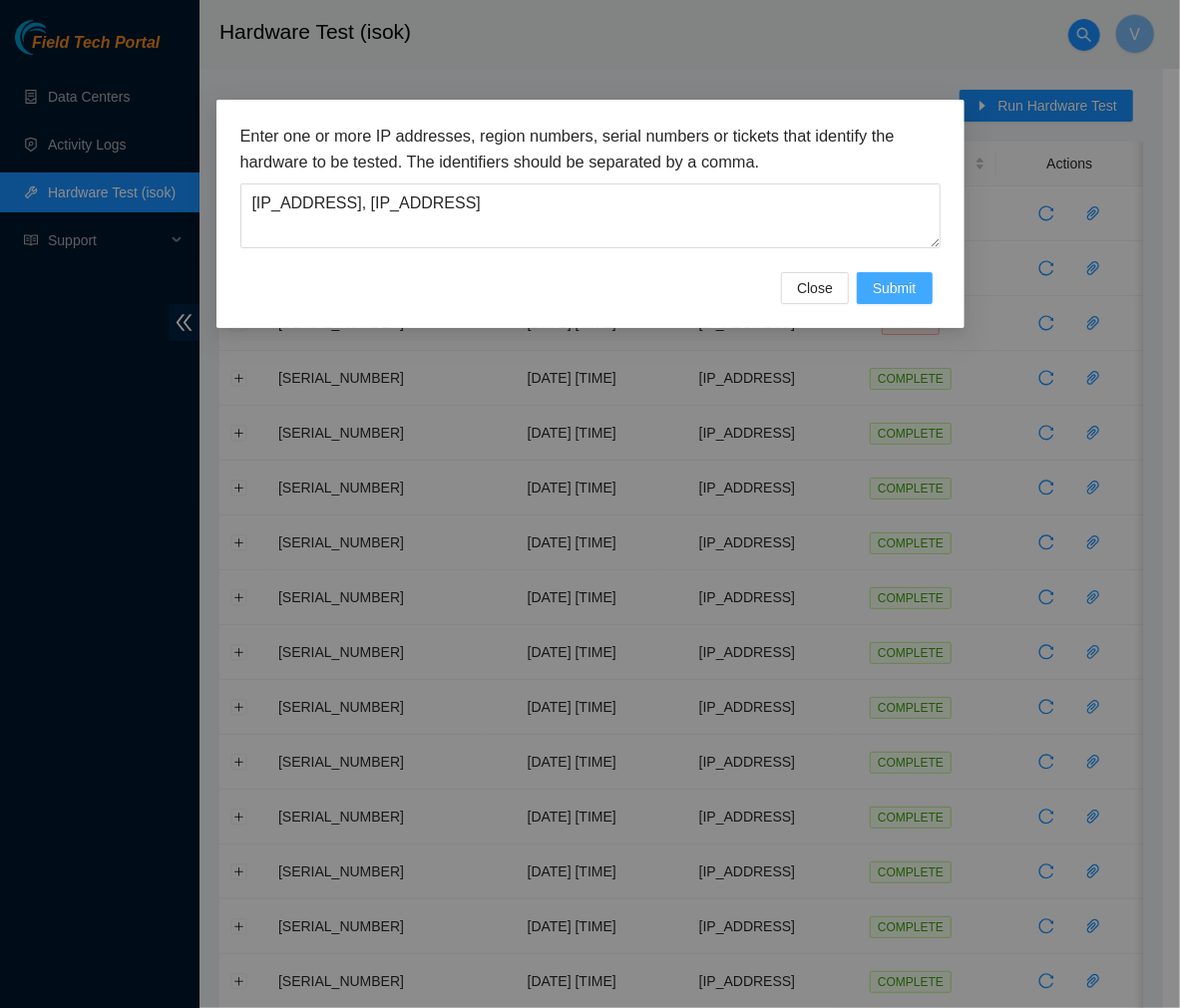click on "Submit" at bounding box center [895, 288] 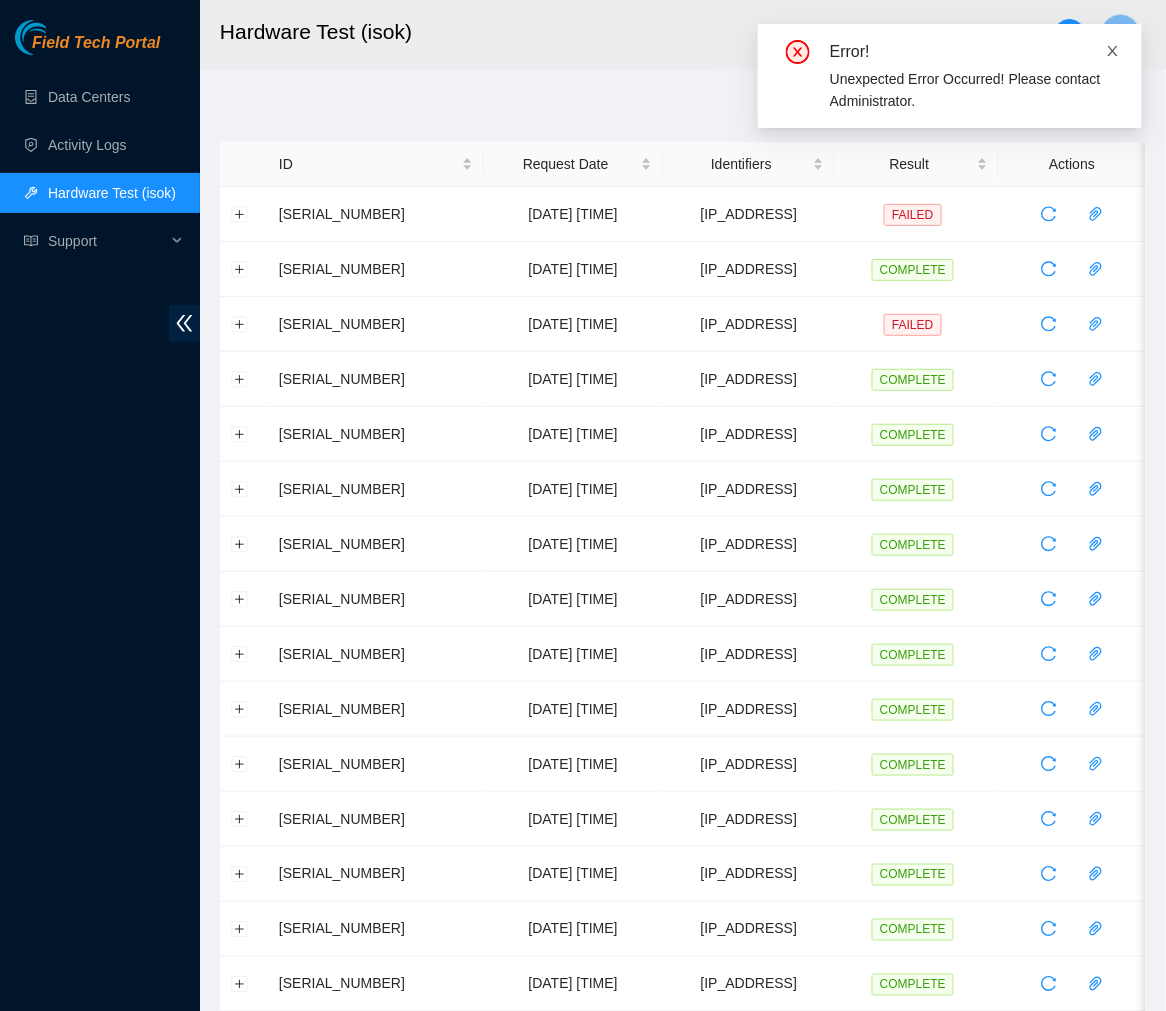 click 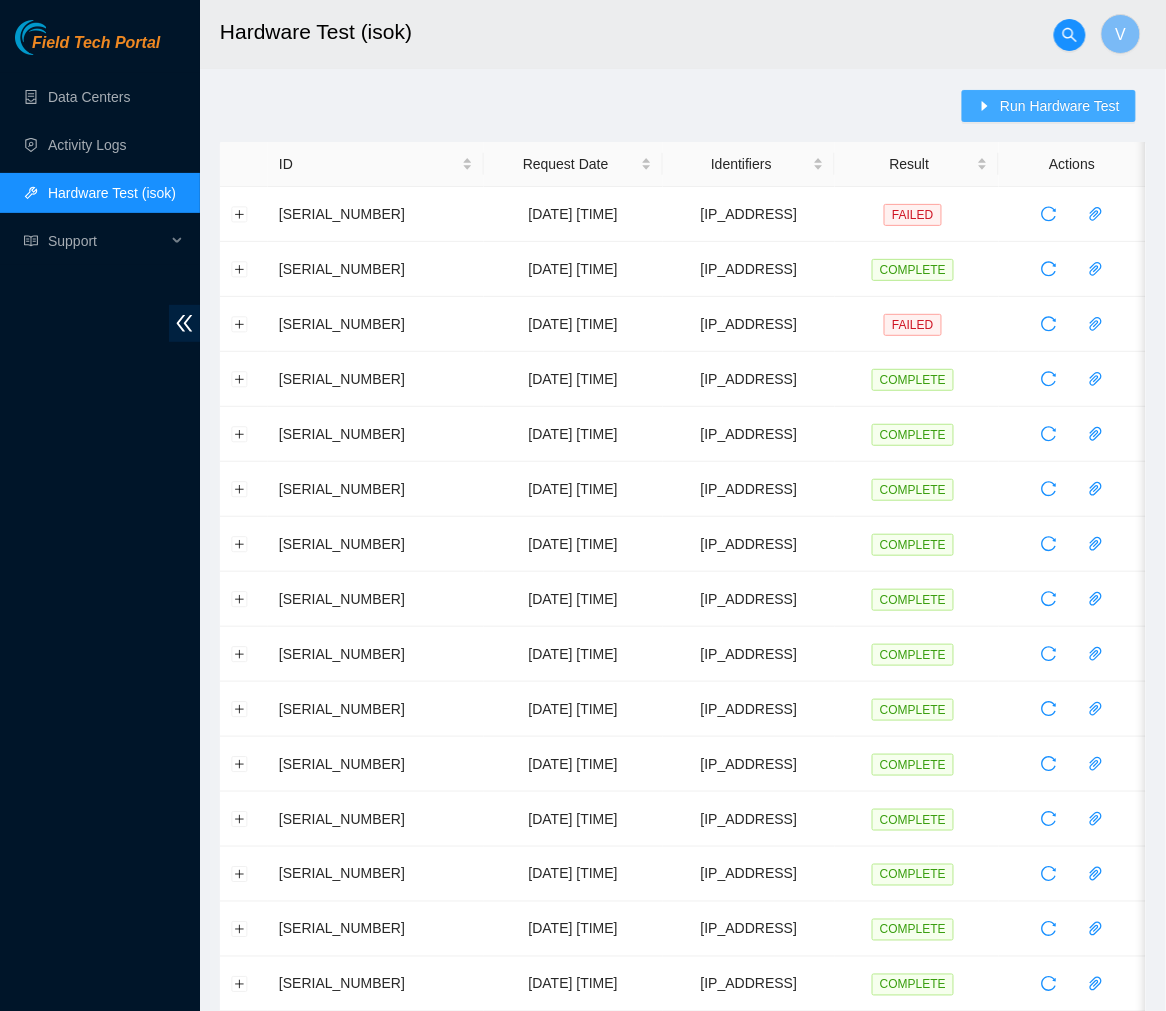click on "Run Hardware Test" at bounding box center (1060, 106) 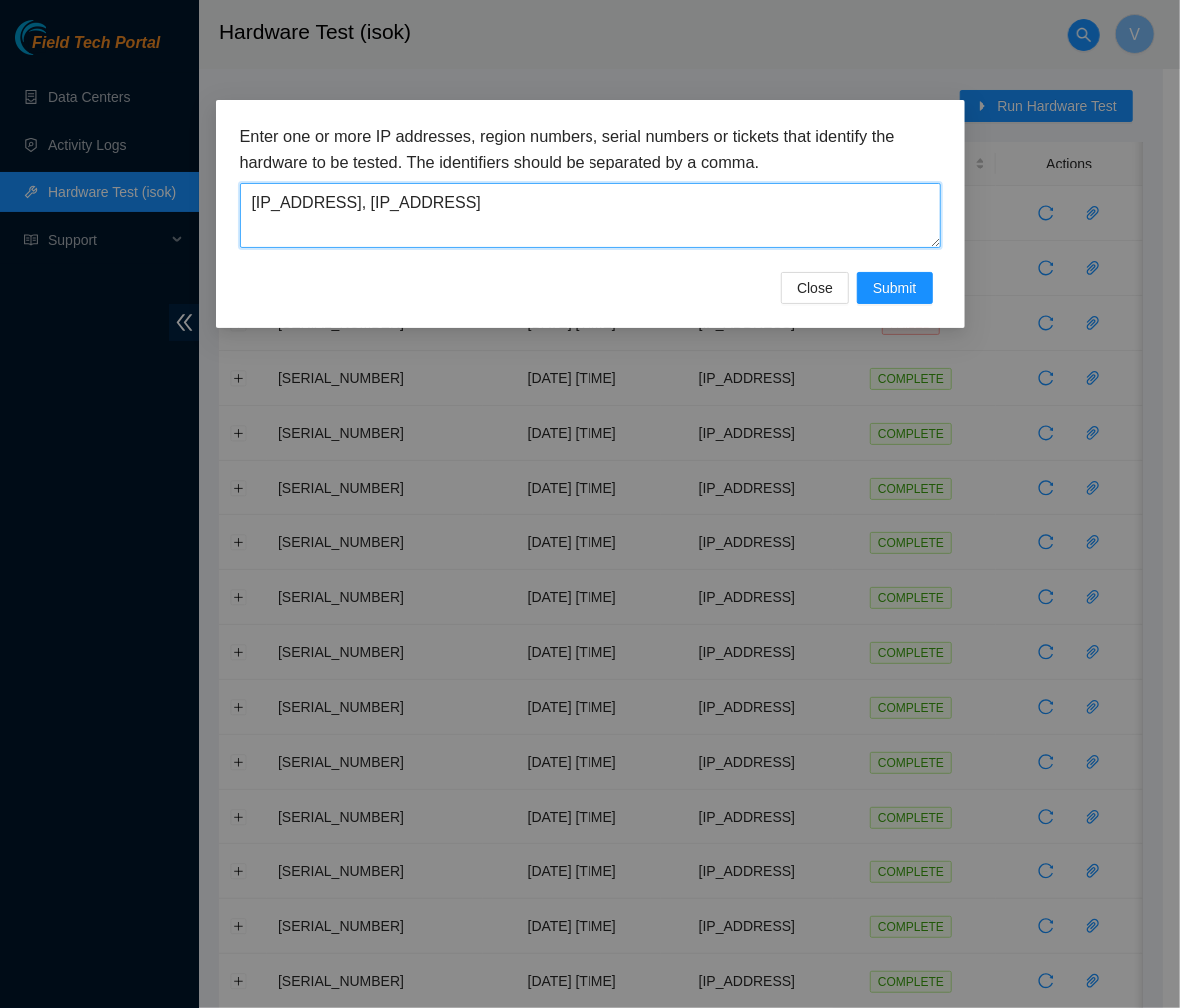 click on "104.113.248.26, 104.113.248.27" at bounding box center (590, 215) 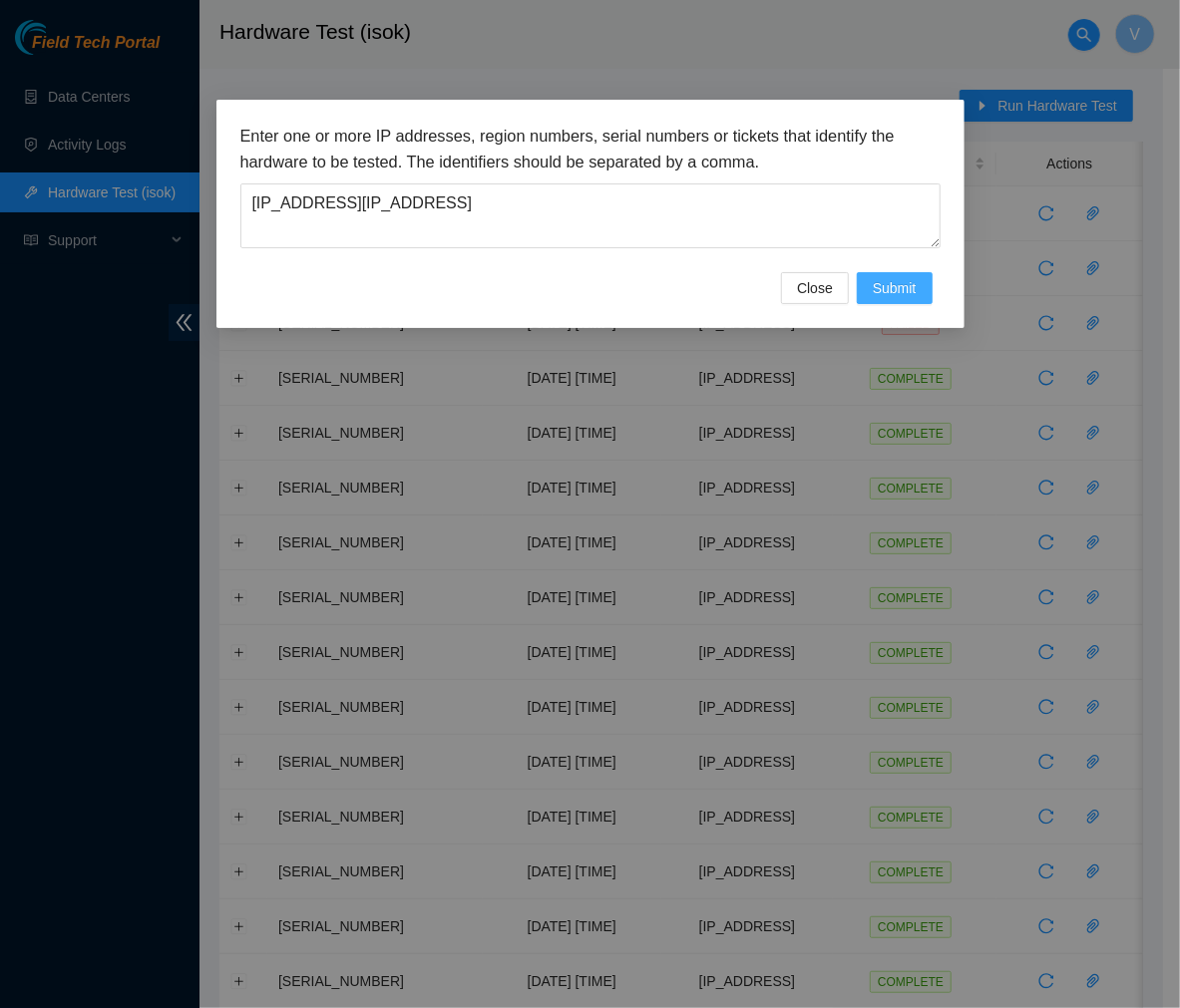 click on "Submit" at bounding box center (895, 288) 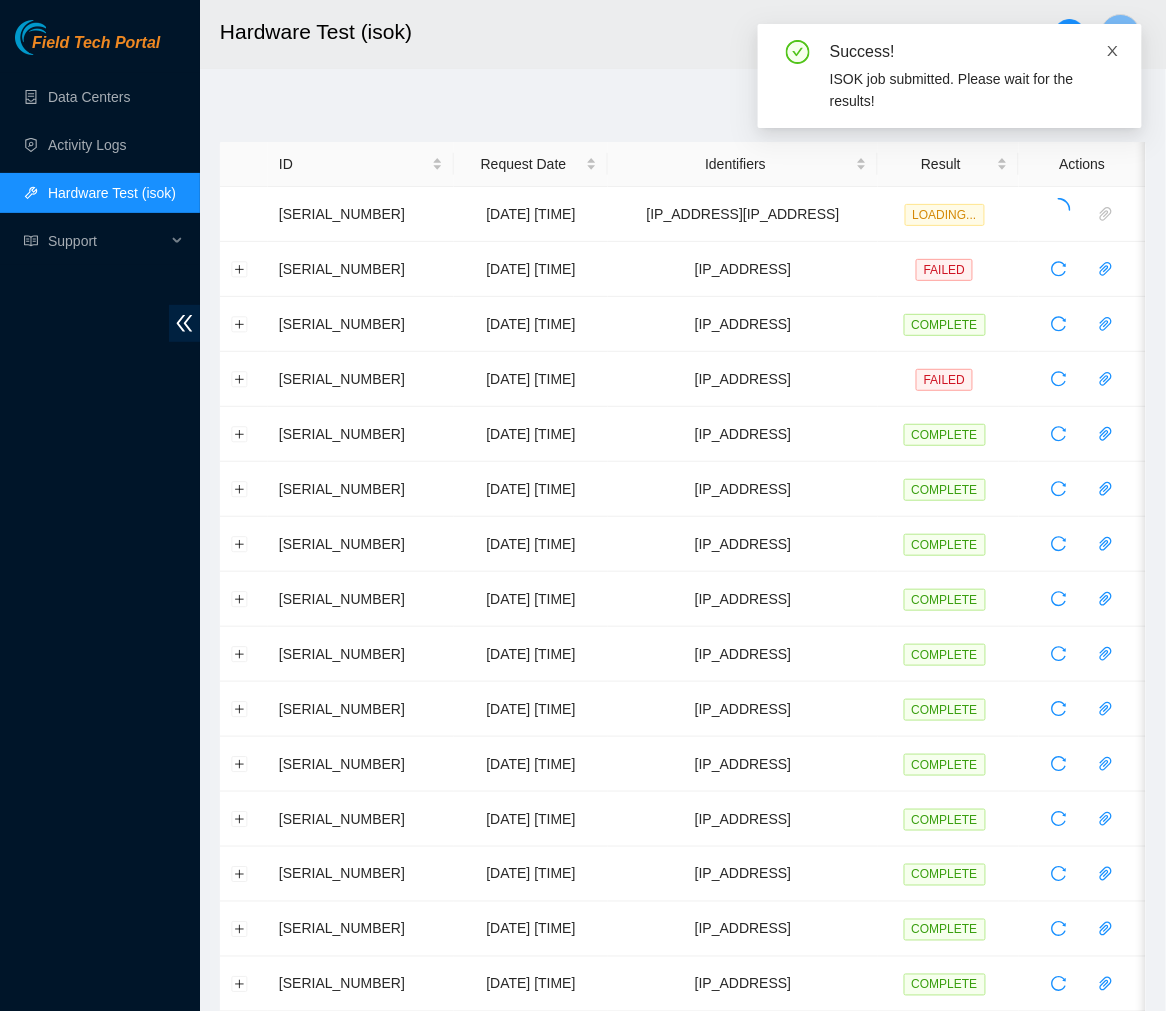 click 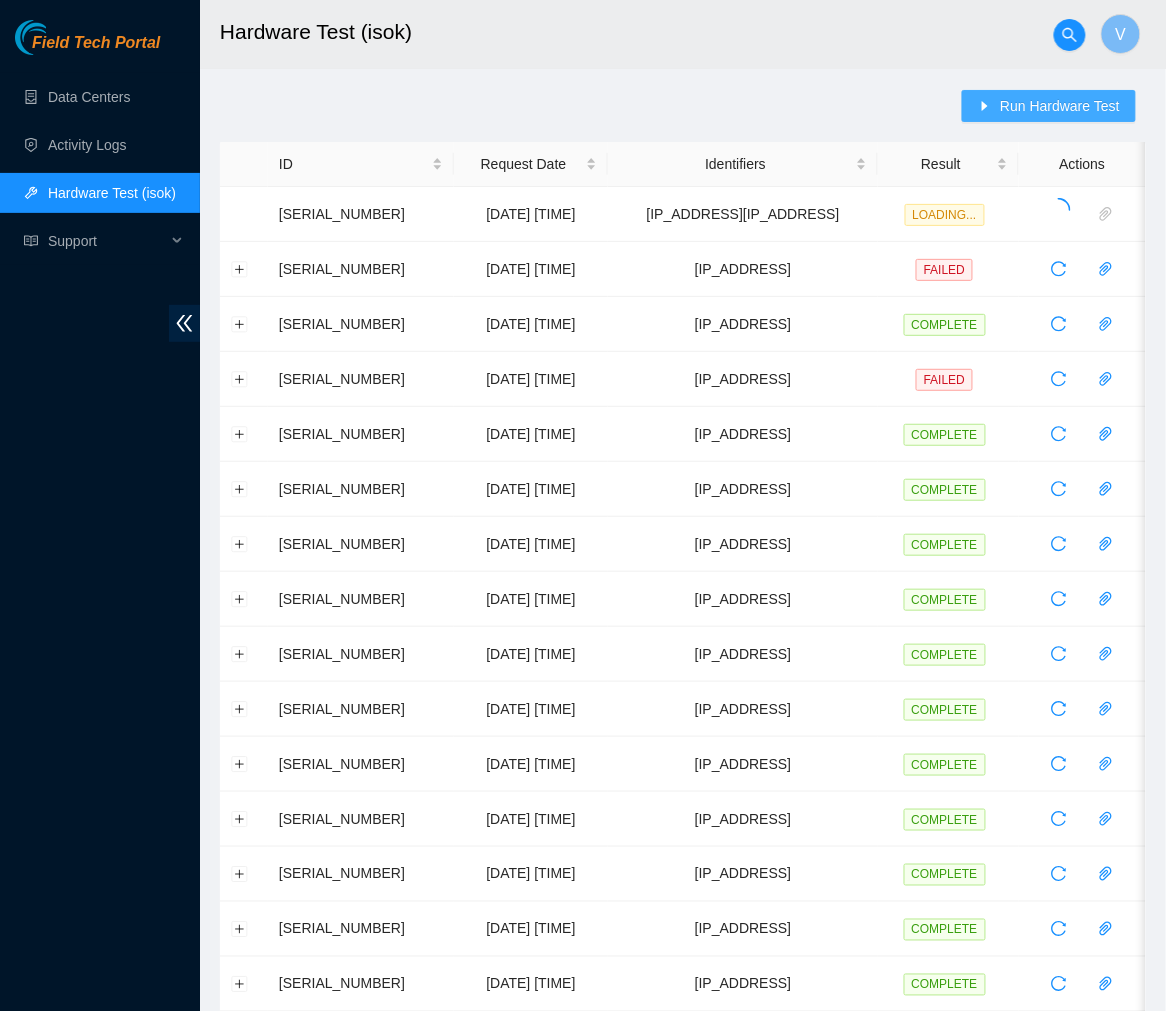 click on "Run Hardware Test" at bounding box center [1049, 106] 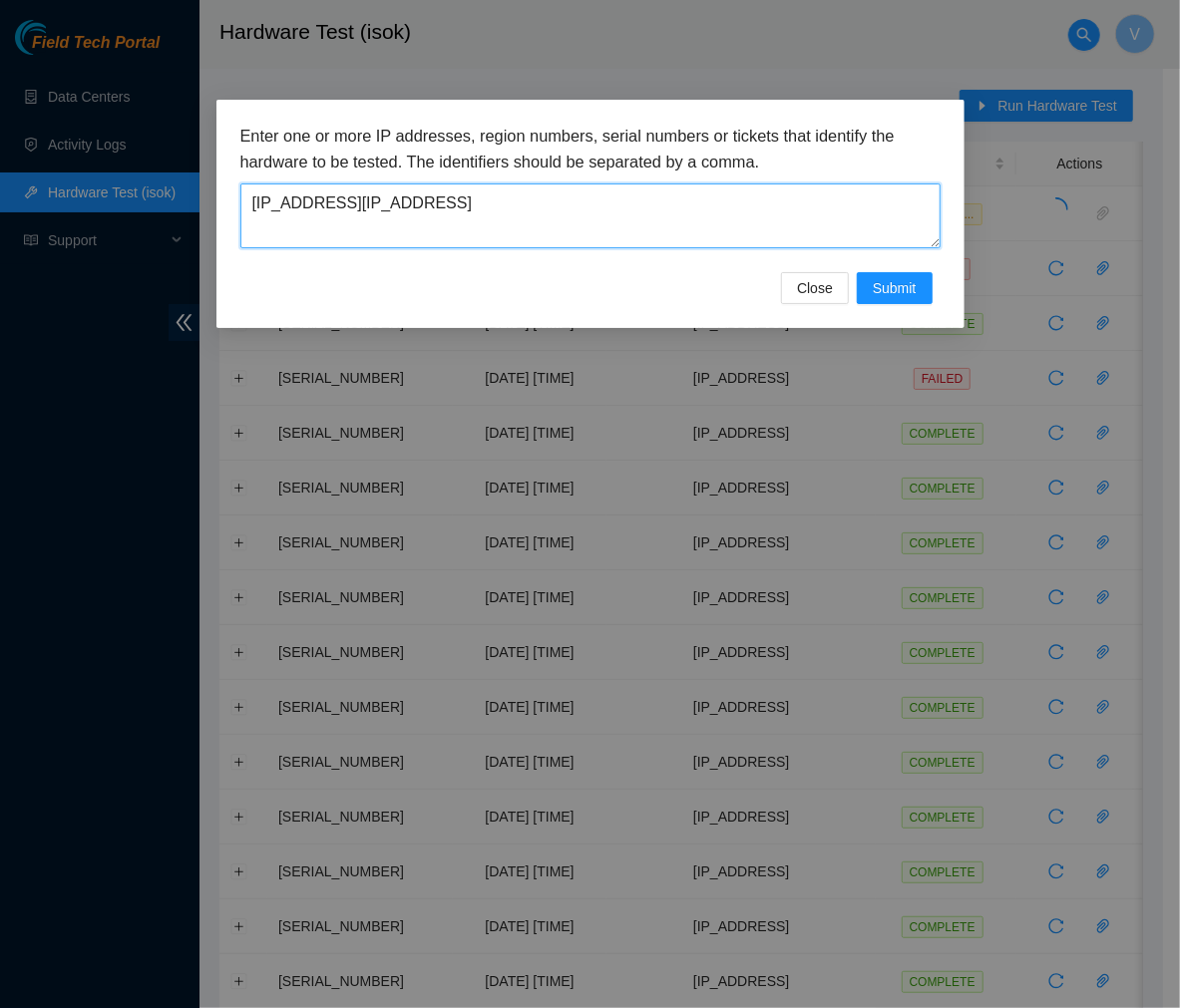 click on "104.113.248.26104.113.248.27" at bounding box center [590, 215] 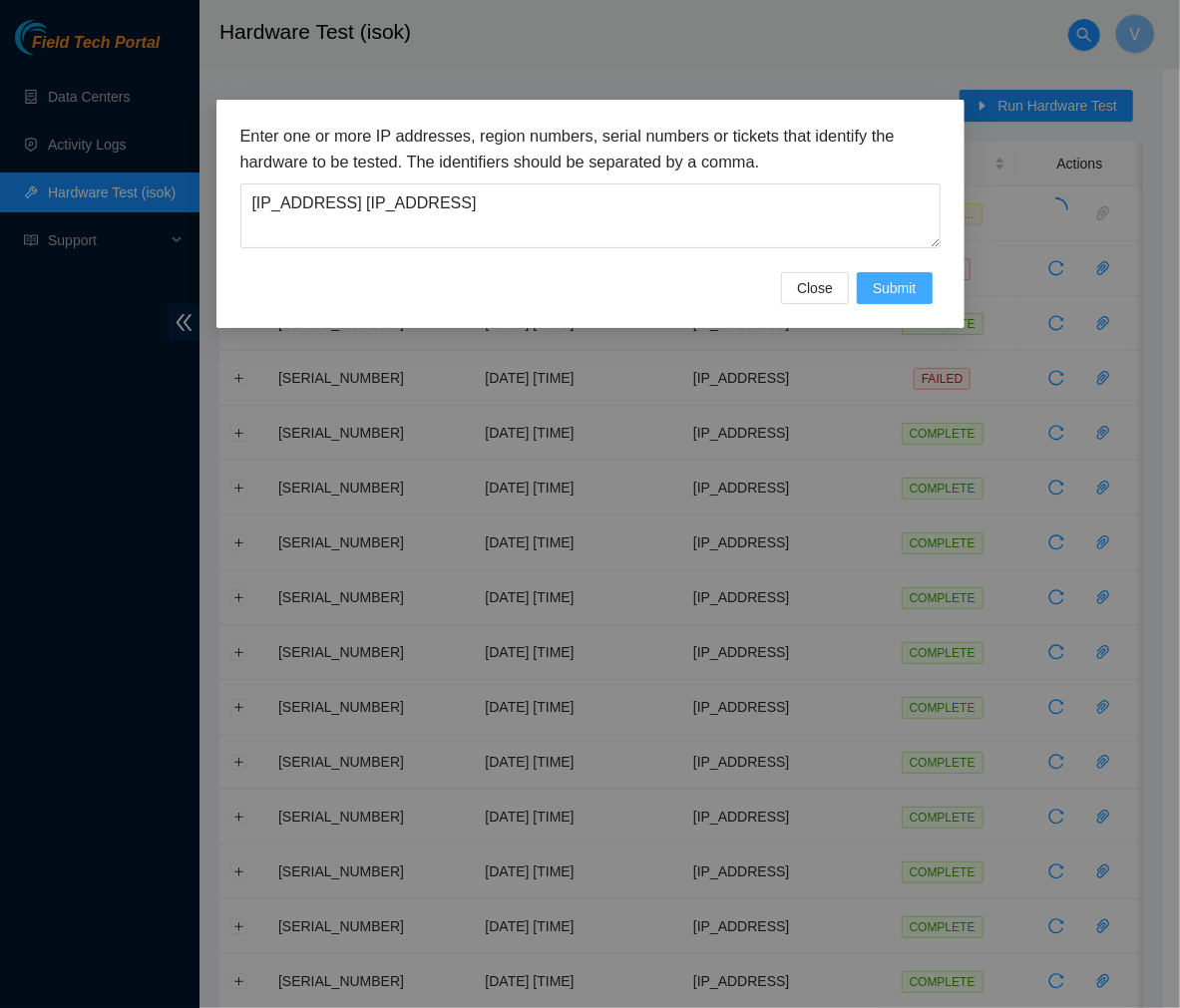 click on "Submit" at bounding box center (895, 288) 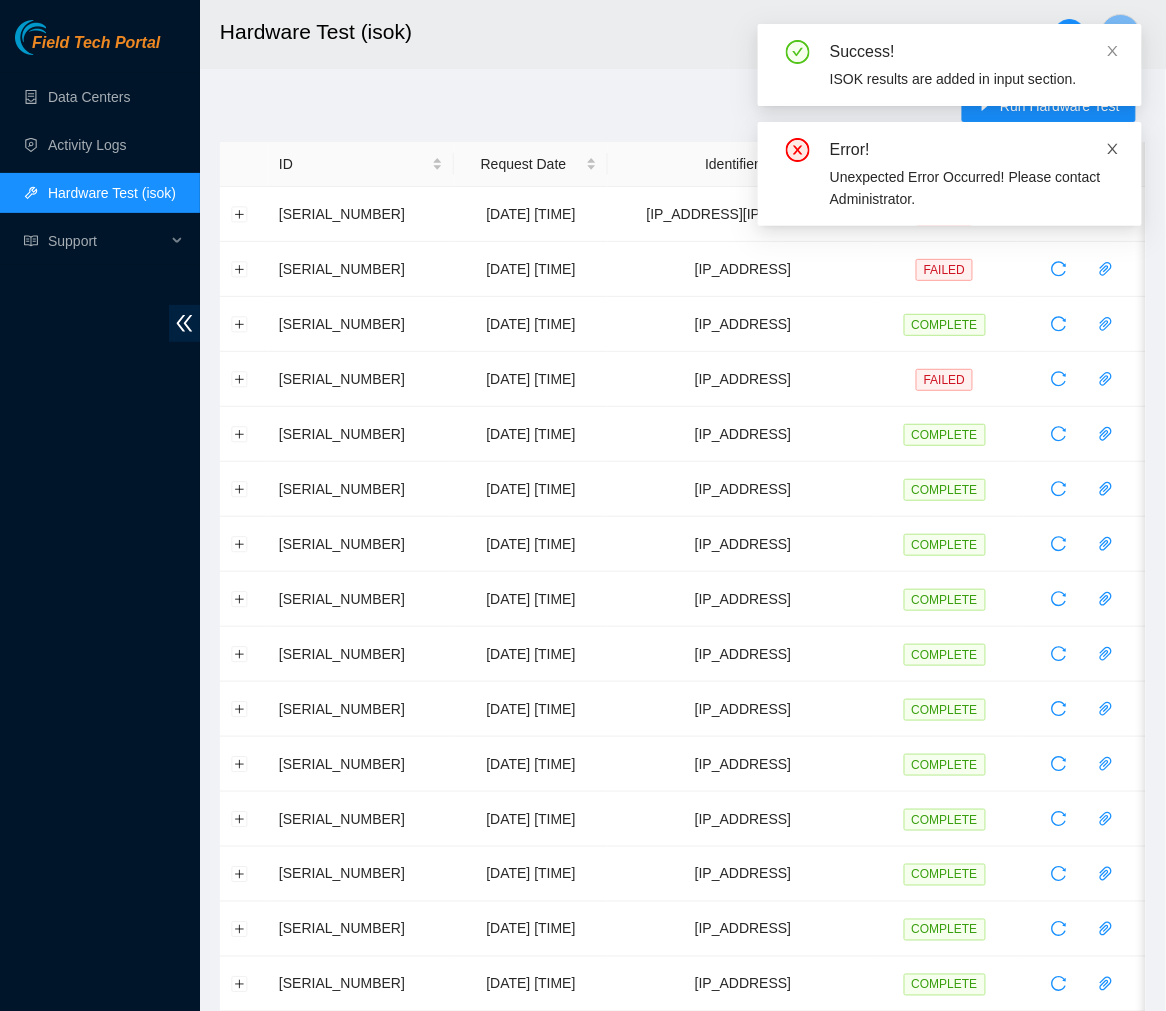 click at bounding box center [1113, 149] 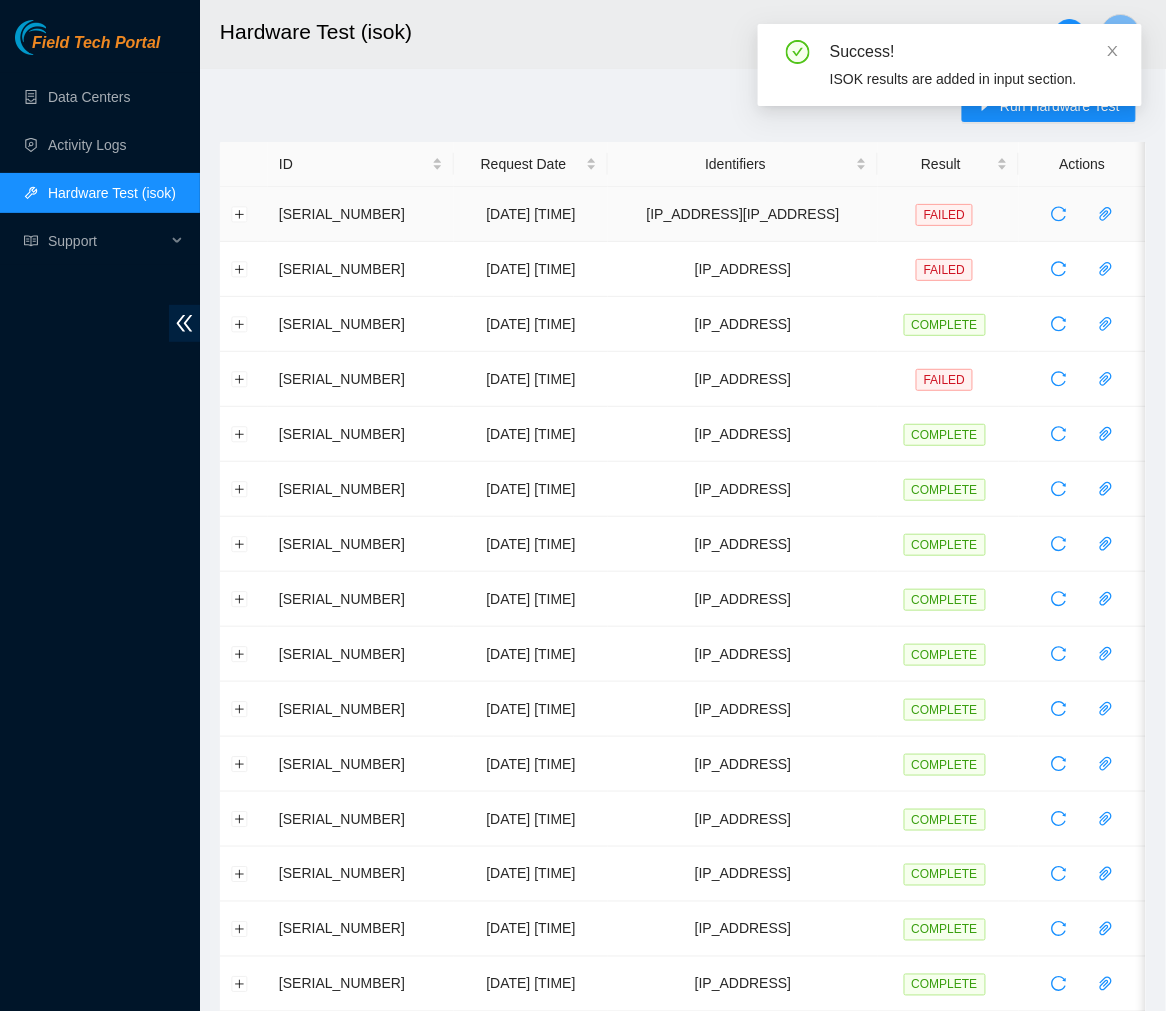 click at bounding box center (1066, 214) 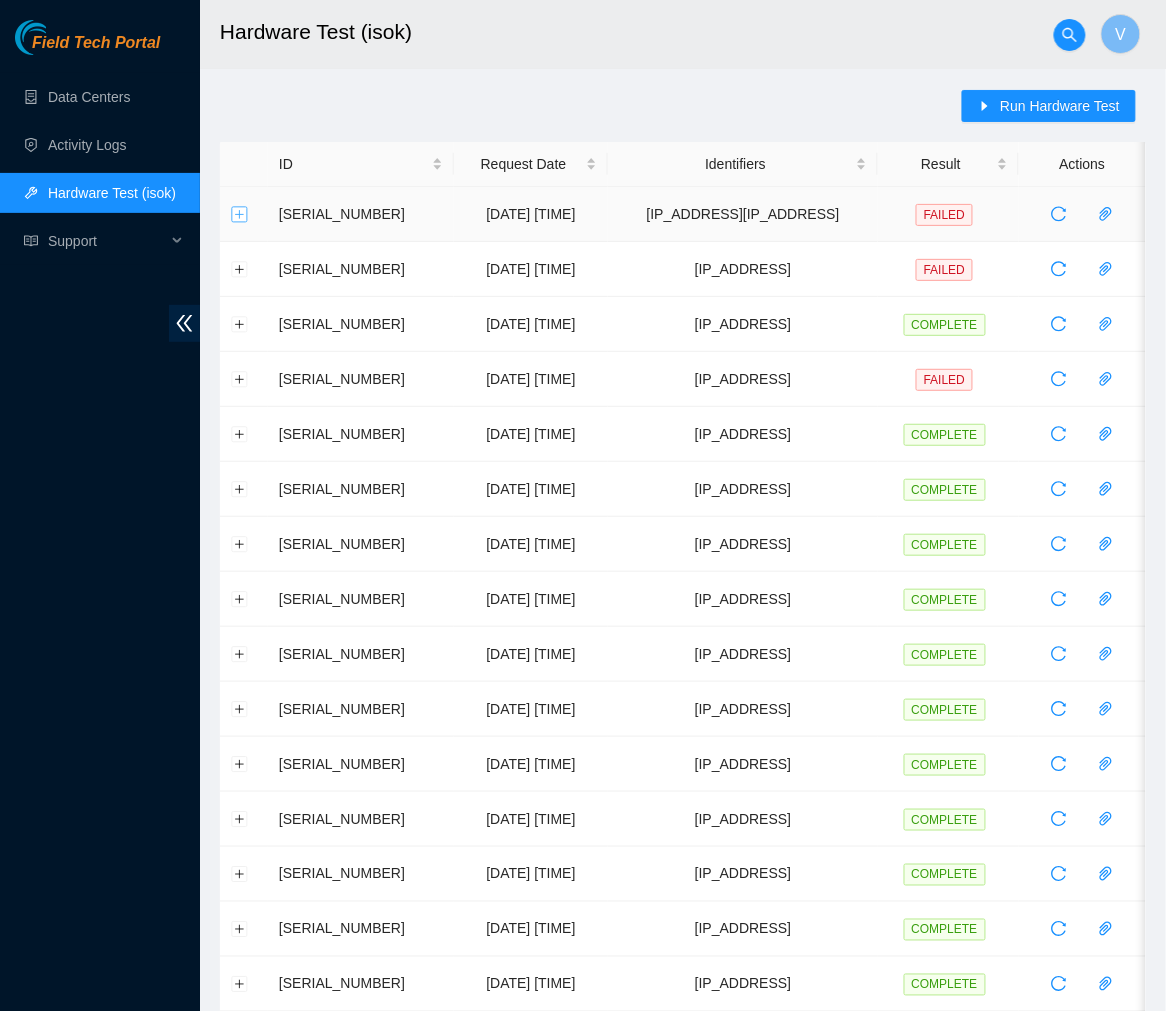 click at bounding box center (240, 214) 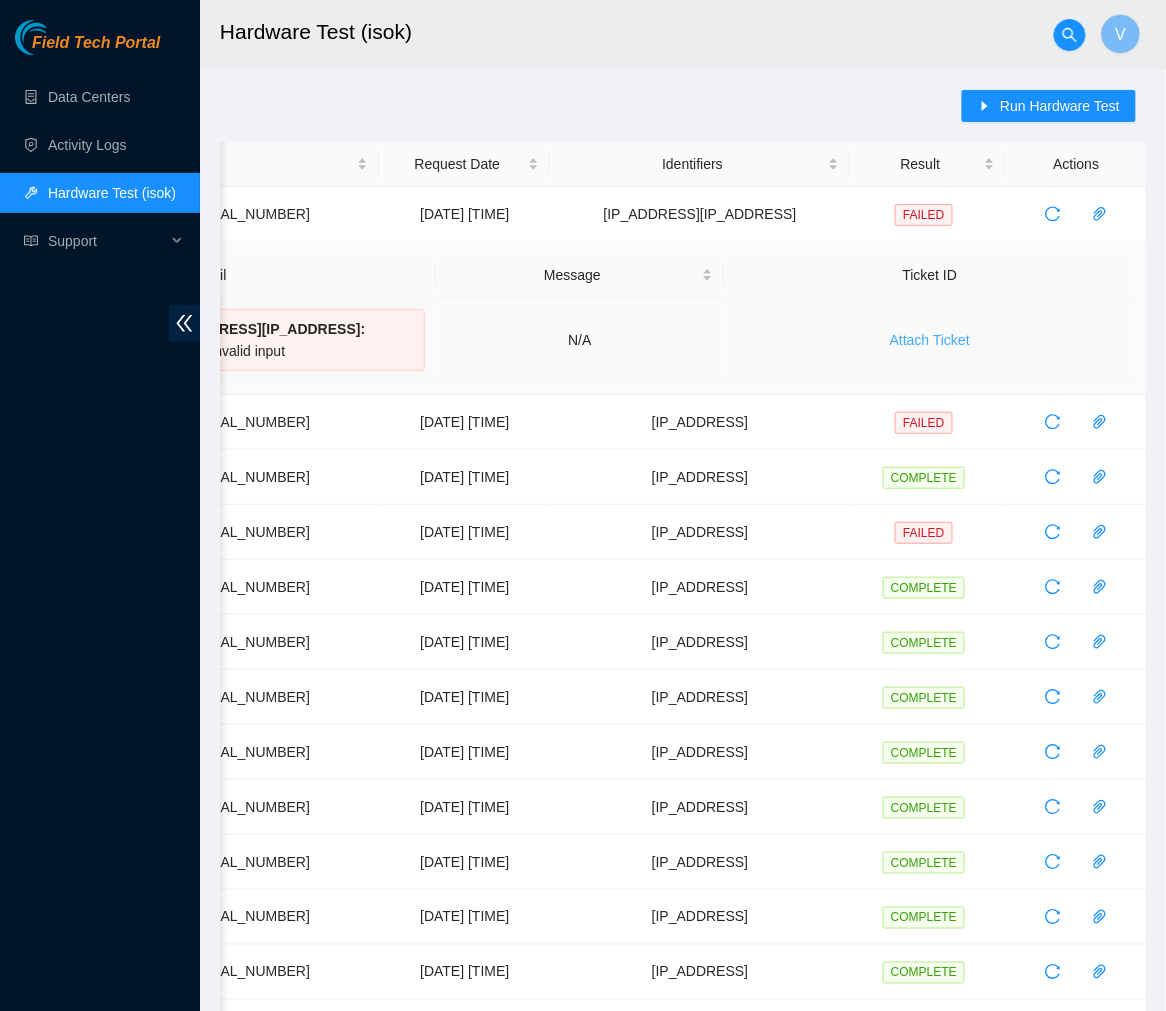 scroll, scrollTop: 0, scrollLeft: 0, axis: both 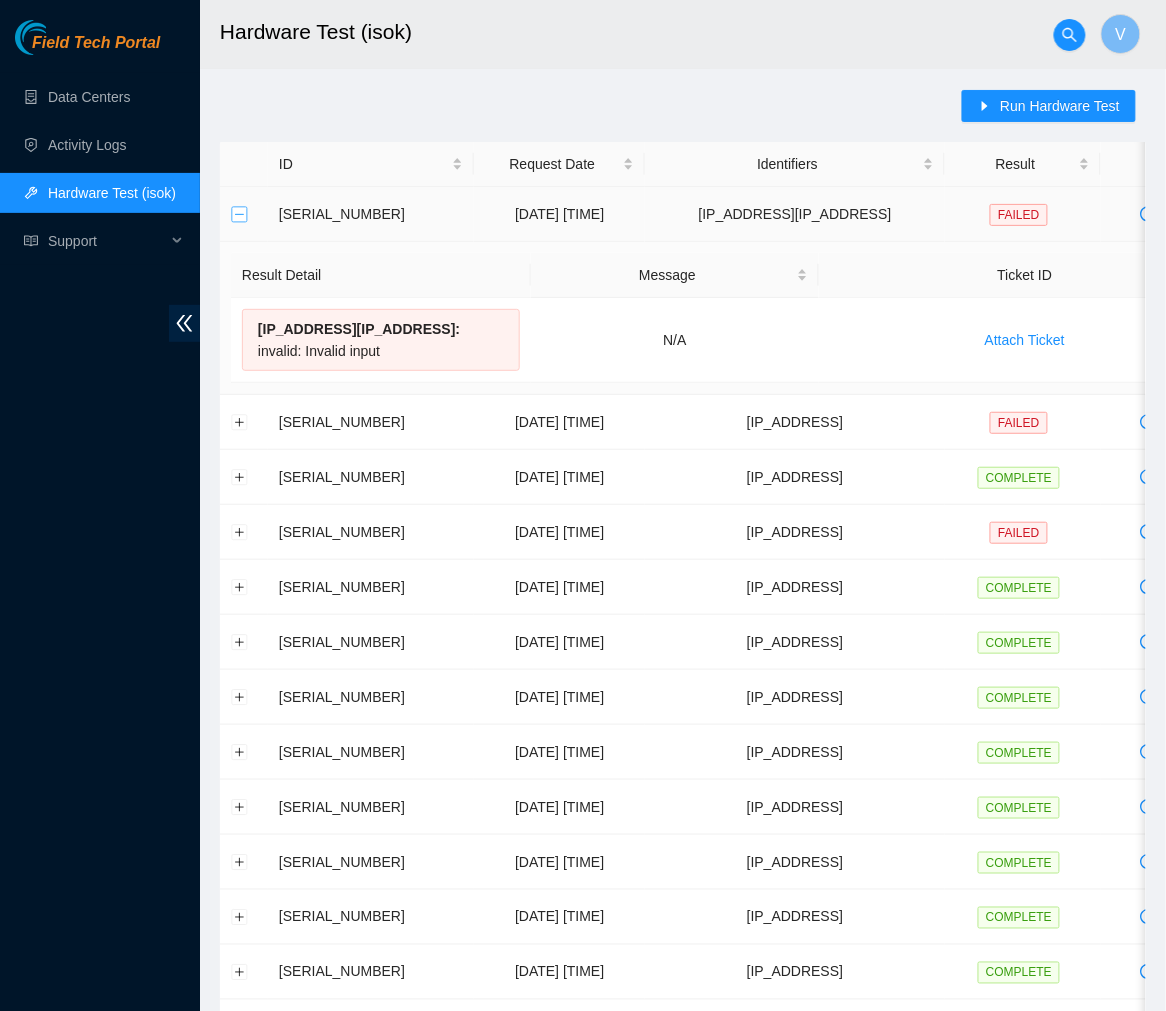click at bounding box center (240, 214) 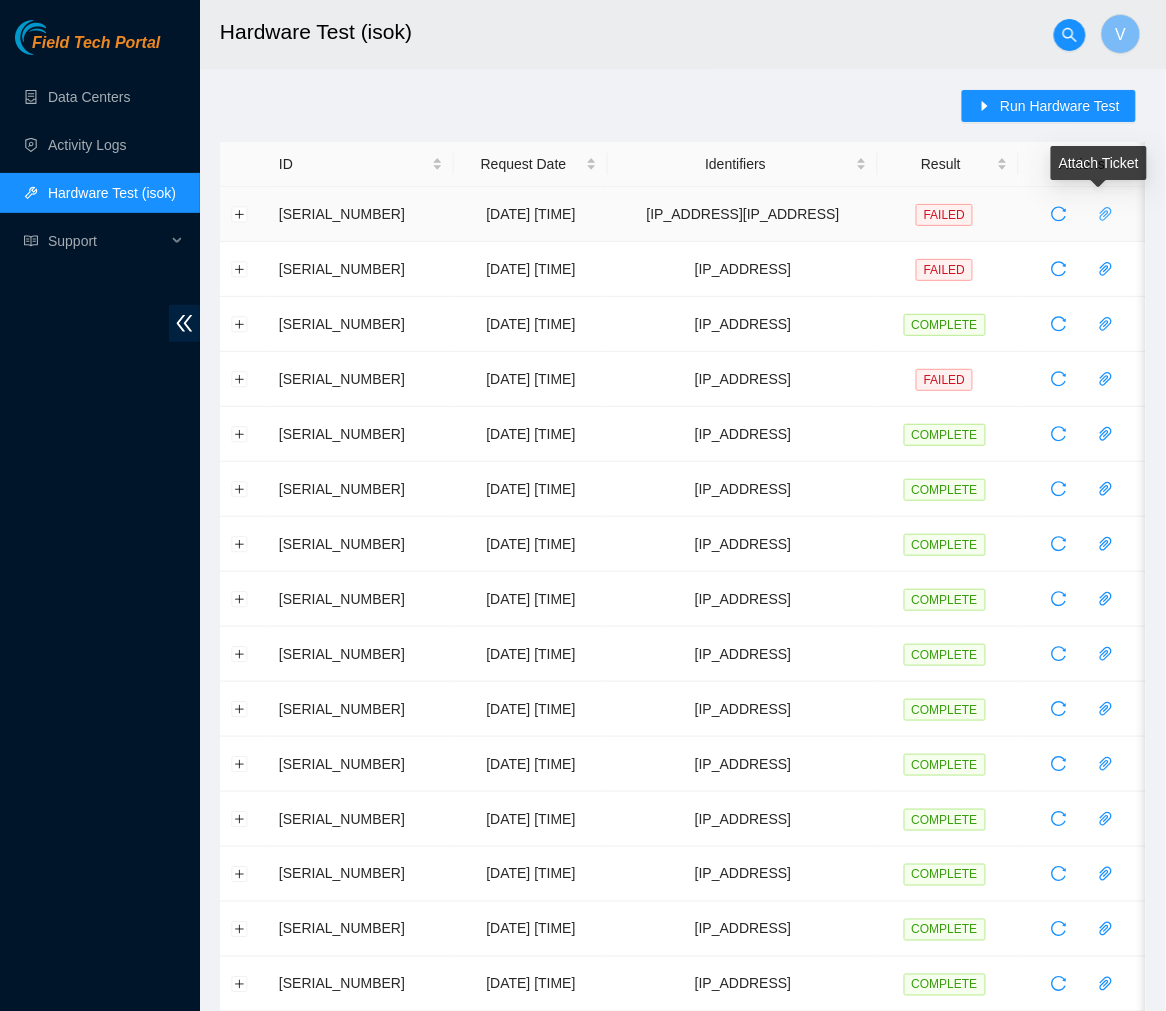 click at bounding box center (1106, 214) 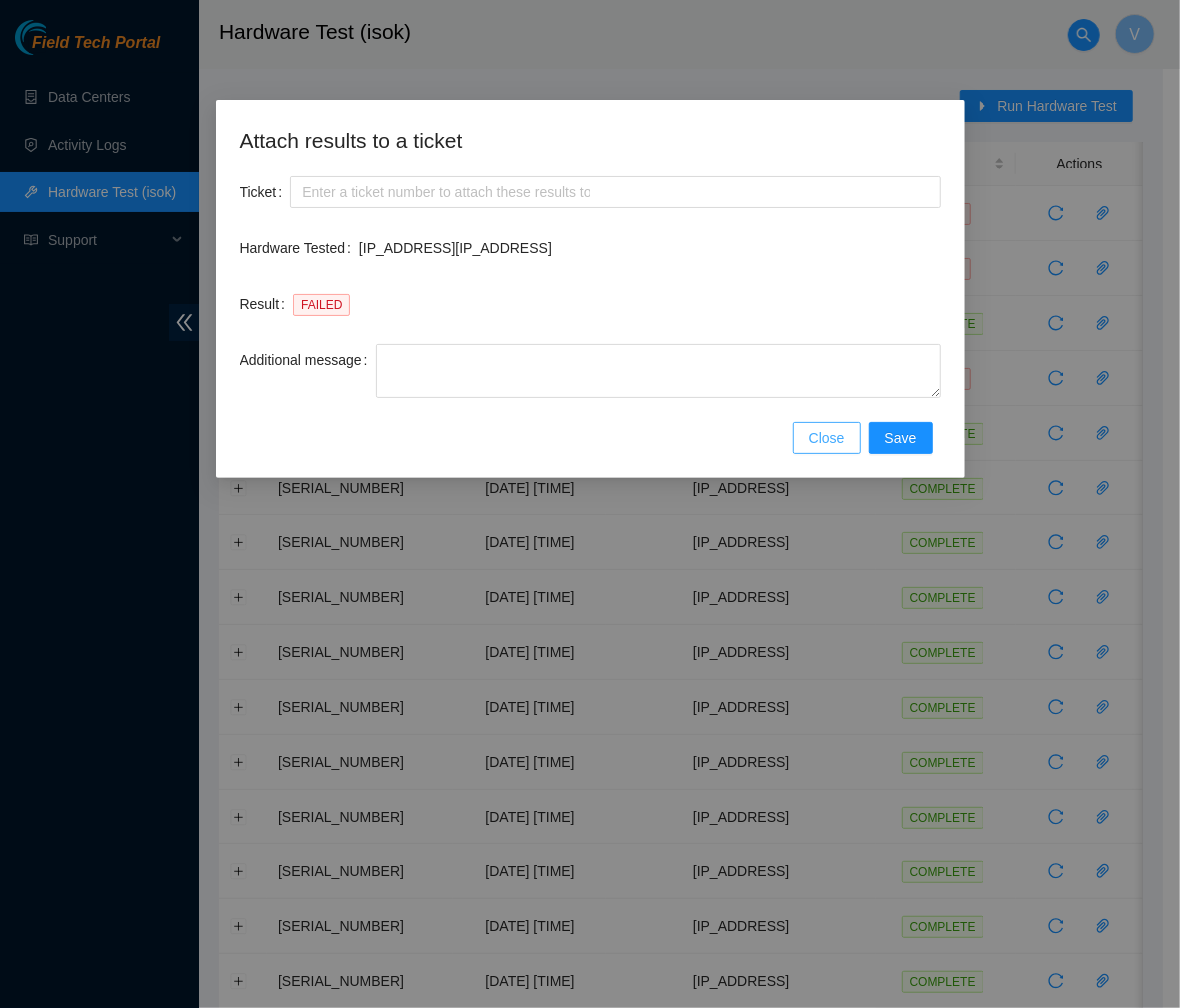 click on "Close" at bounding box center [827, 438] 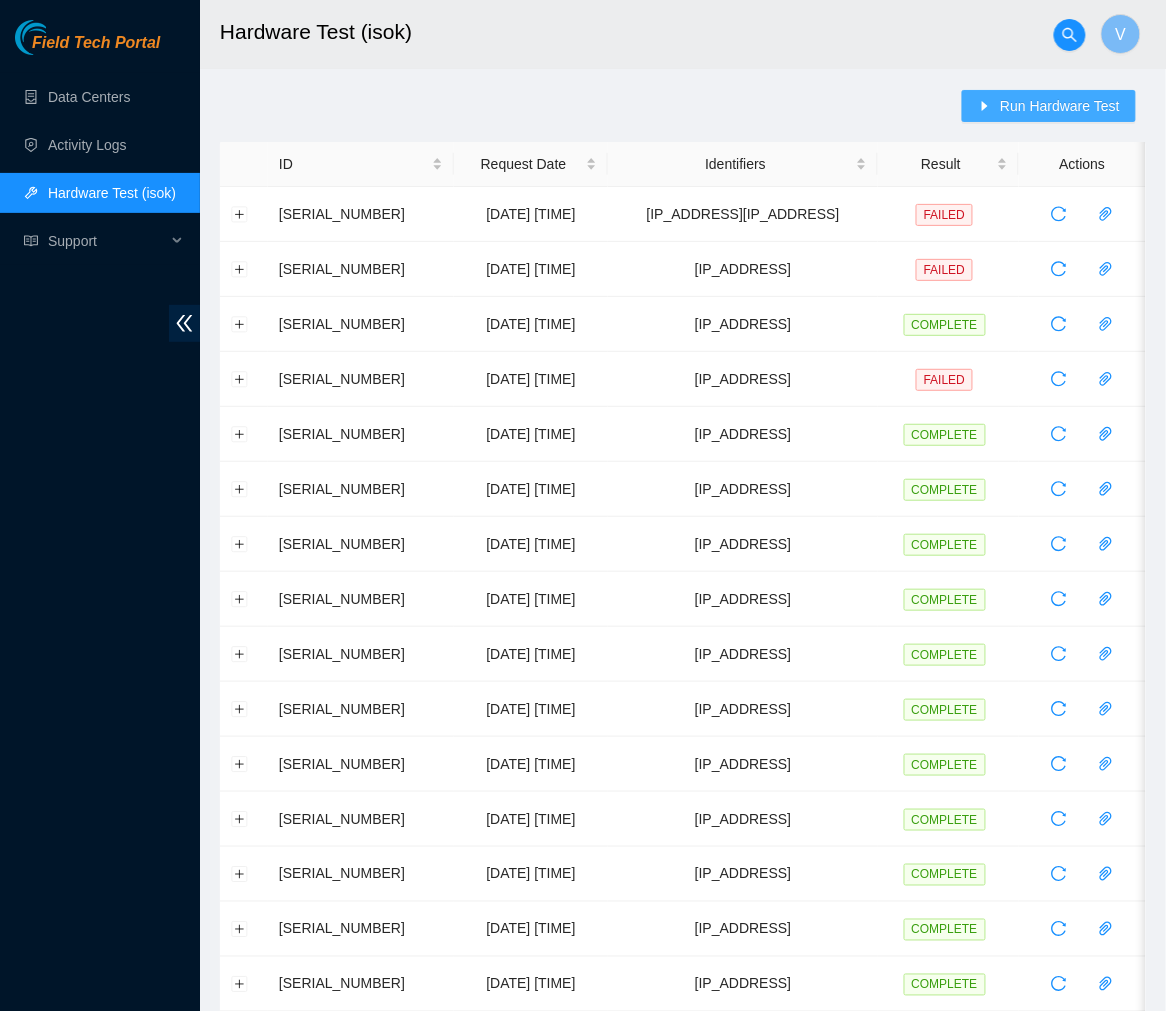 click on "Run Hardware Test" at bounding box center [1060, 106] 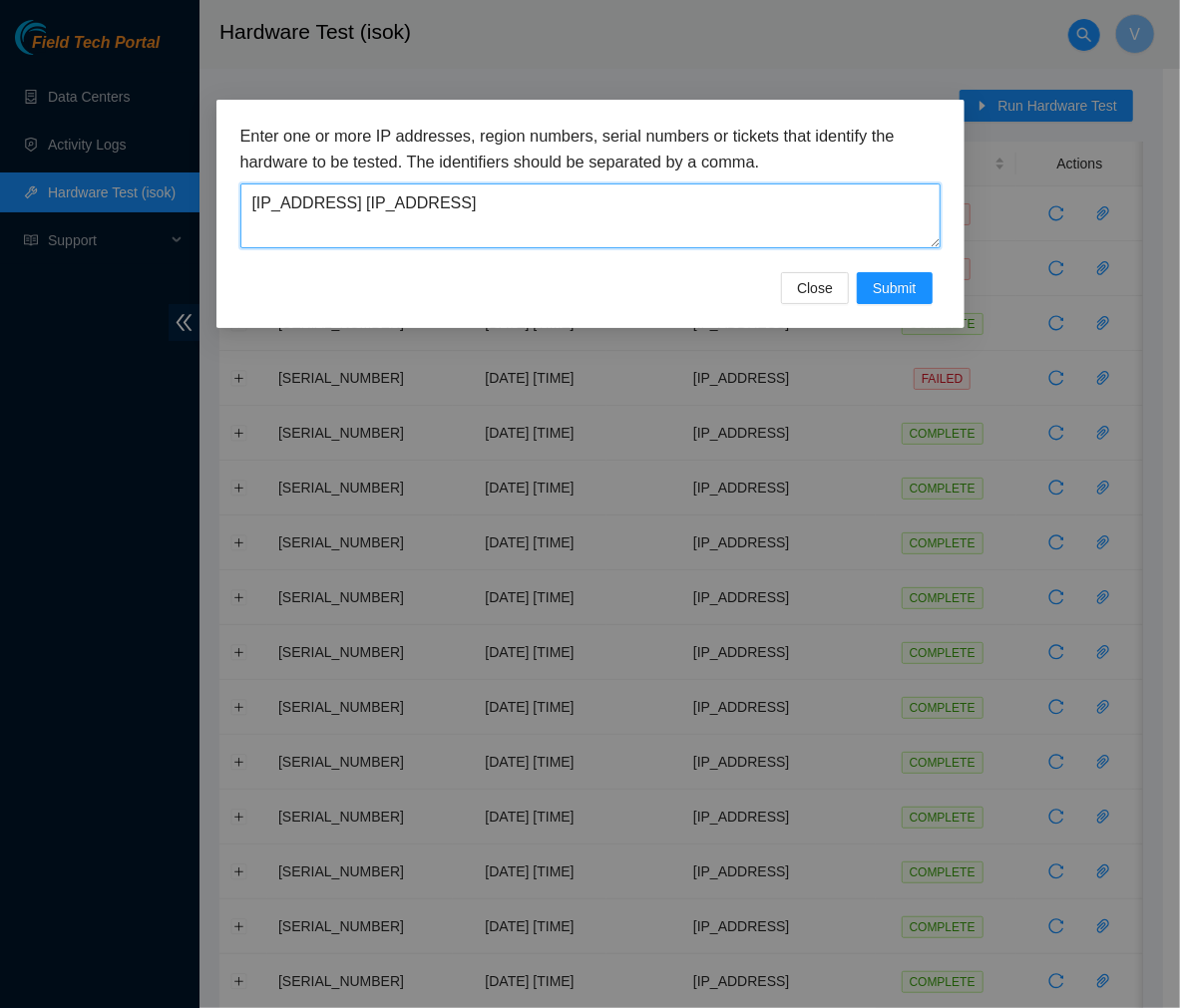 drag, startPoint x: 505, startPoint y: 212, endPoint x: 357, endPoint y: 210, distance: 148.01351 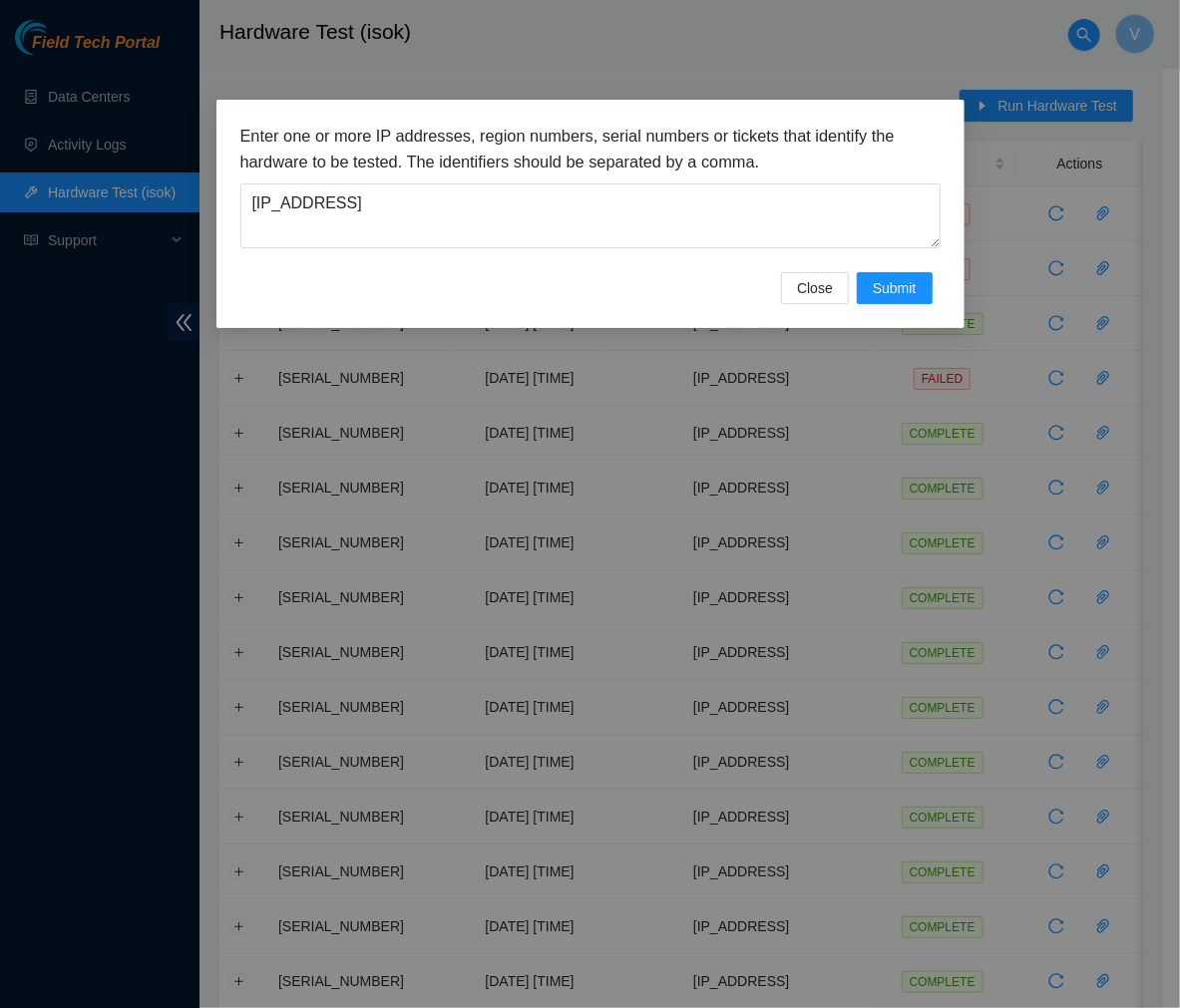click on "Enter one or more IP addresses, region numbers, serial numbers or tickets that identify the hardware to be tested. The identifiers should be separated by a comma. 104.113.248.26" at bounding box center (590, 197) 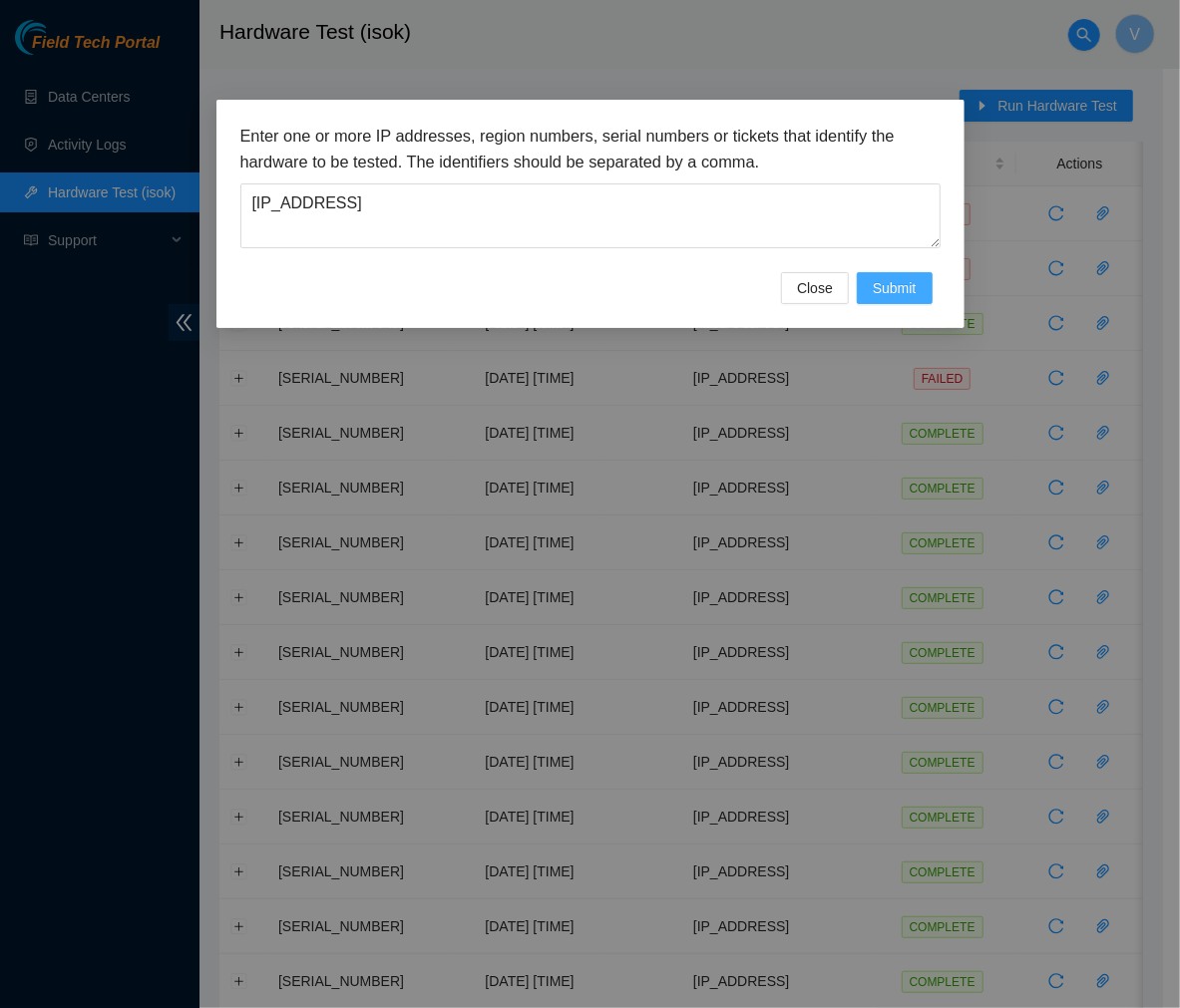 drag, startPoint x: 891, startPoint y: 285, endPoint x: 873, endPoint y: 287, distance: 18.11077 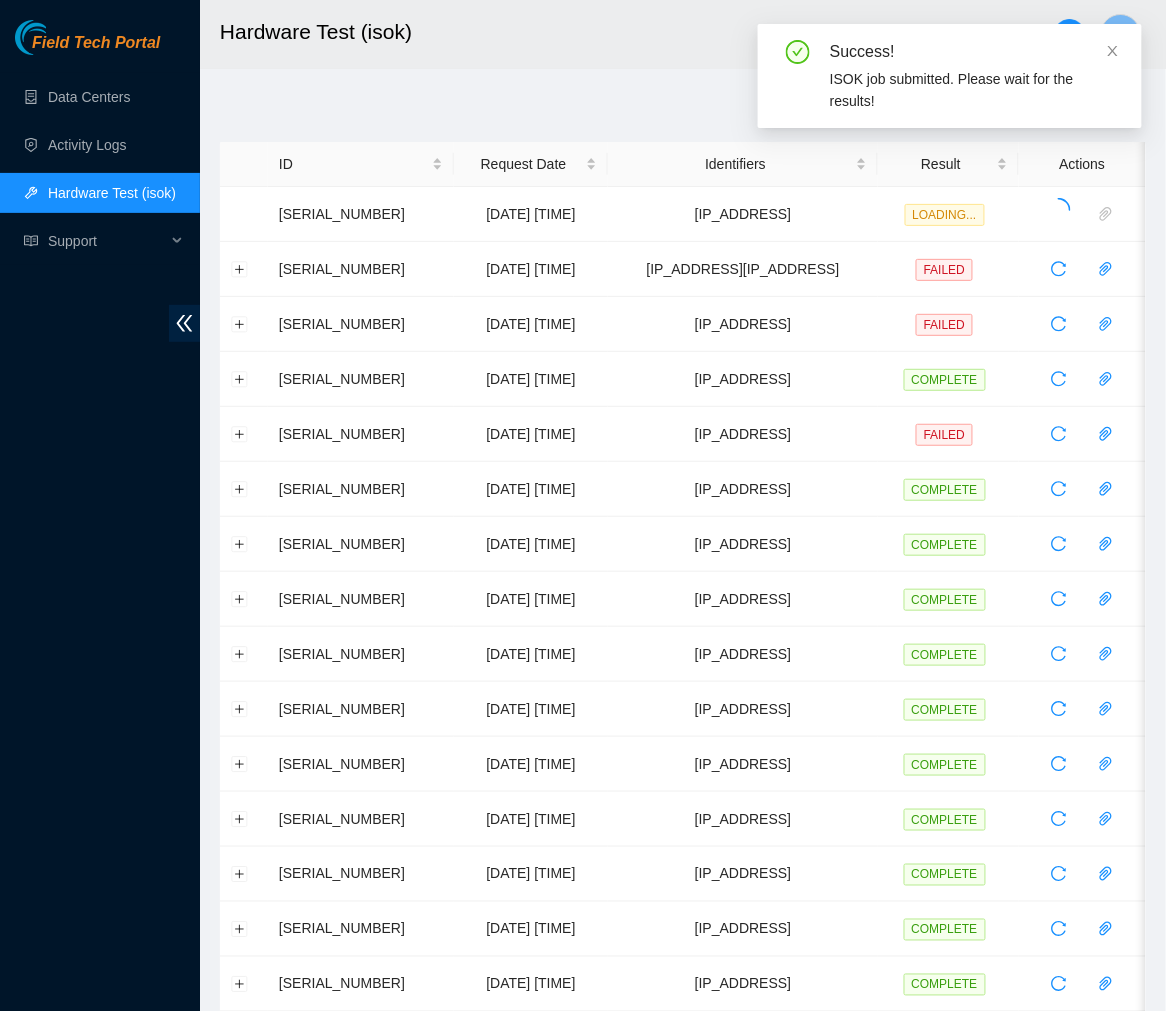 click on "Success! ISOK job submitted. Please wait for the results!" at bounding box center (950, 76) 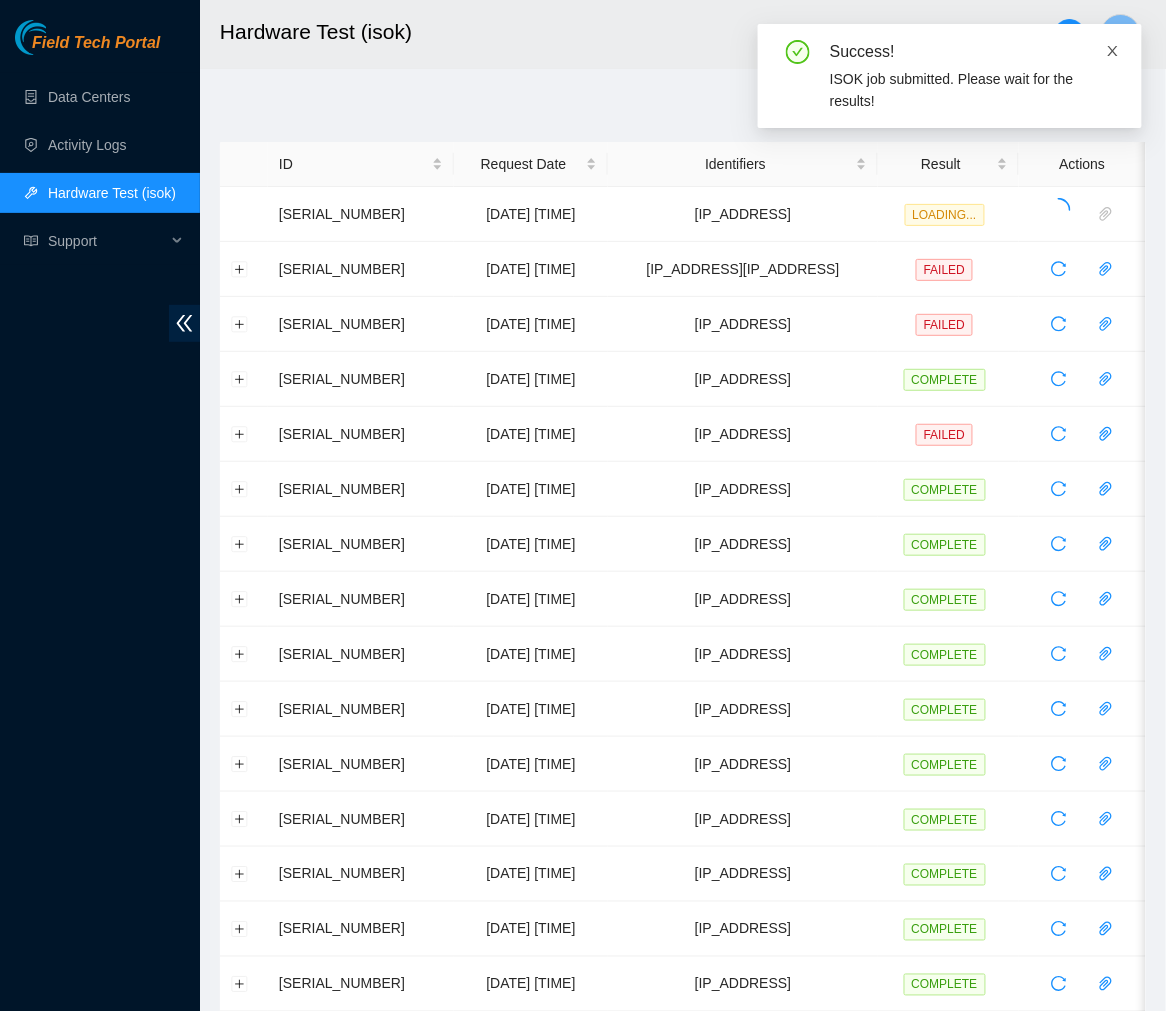 click 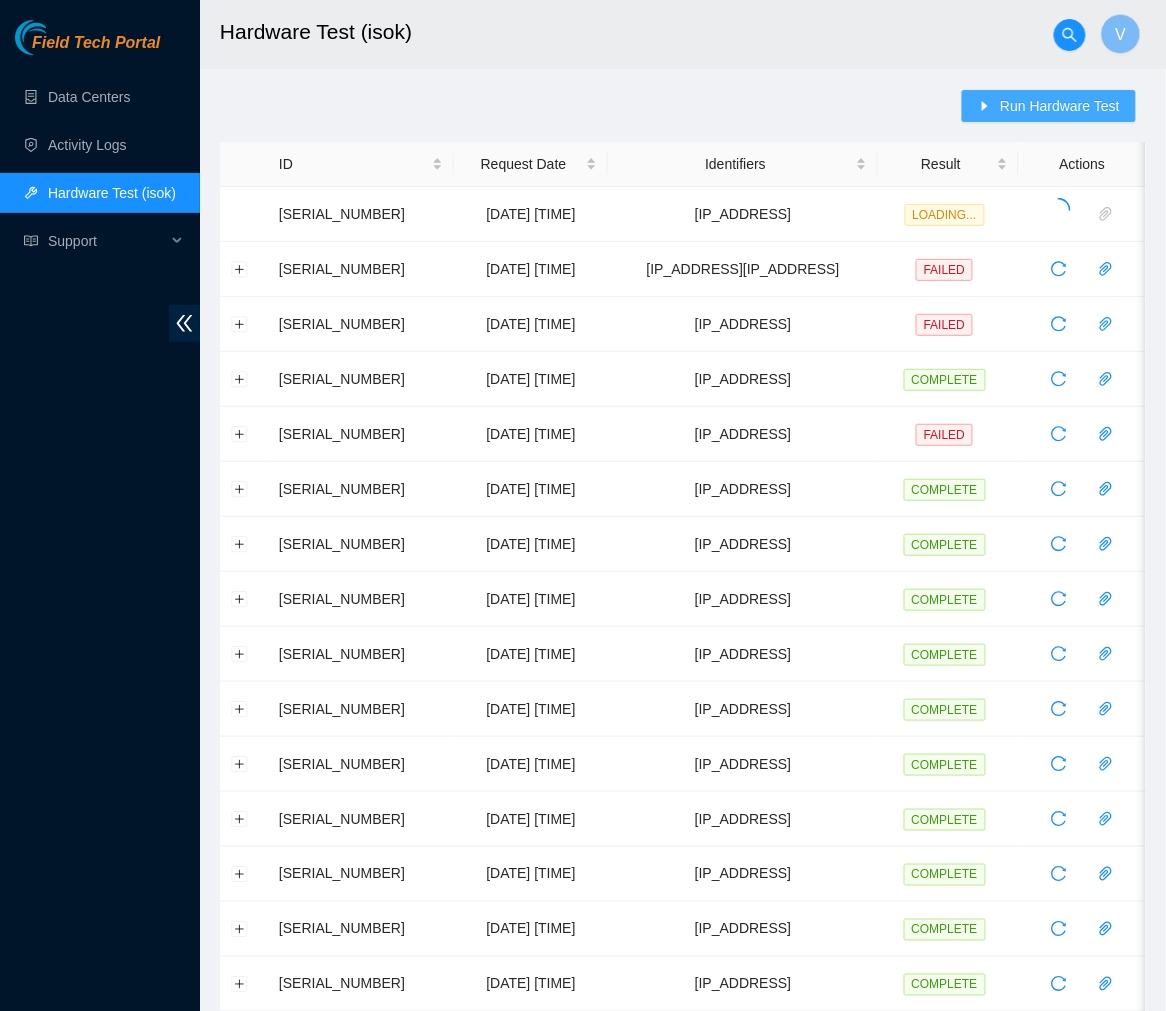 click on "Run Hardware Test" at bounding box center [1060, 106] 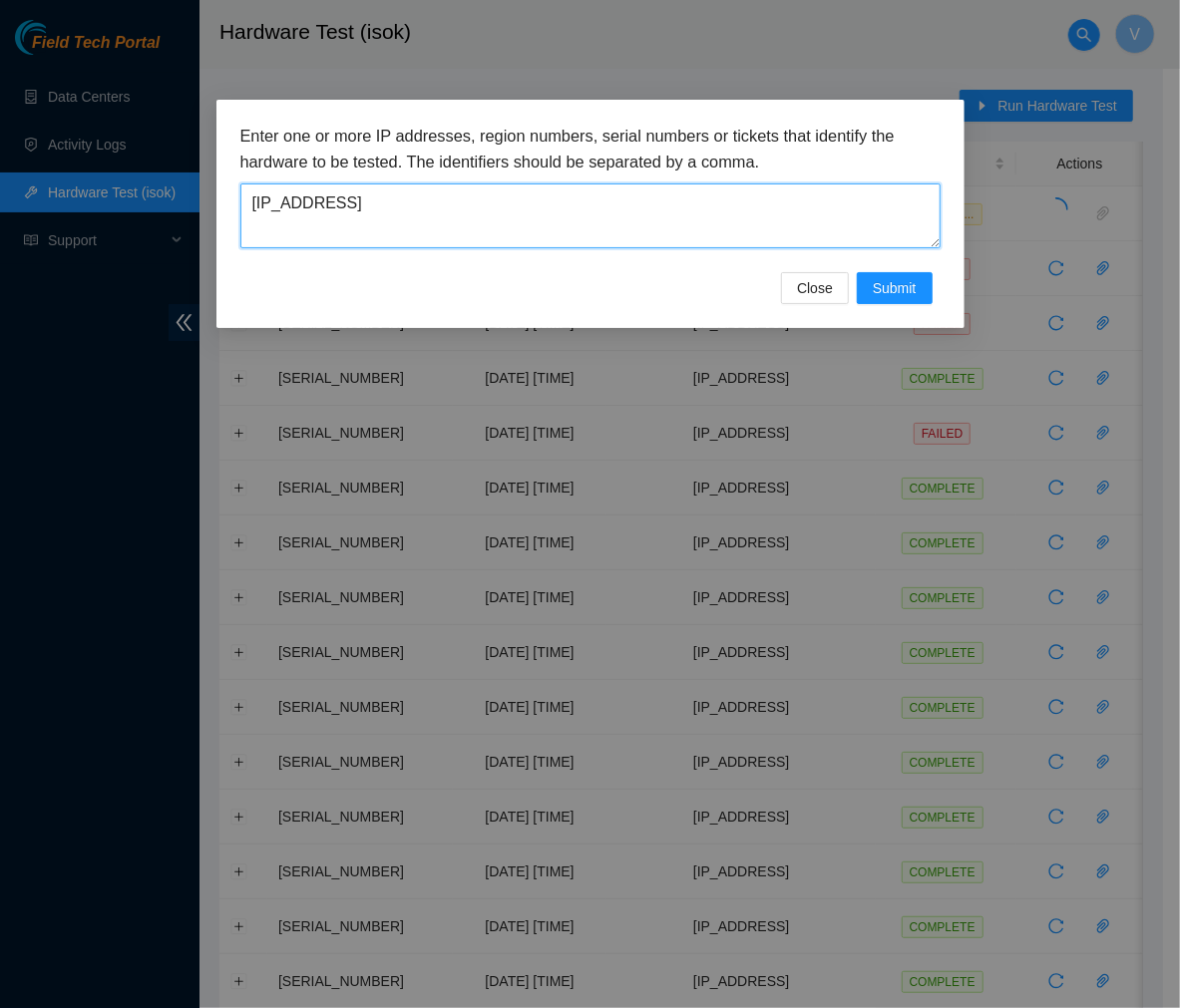 click on "104.113.248.26" at bounding box center (590, 215) 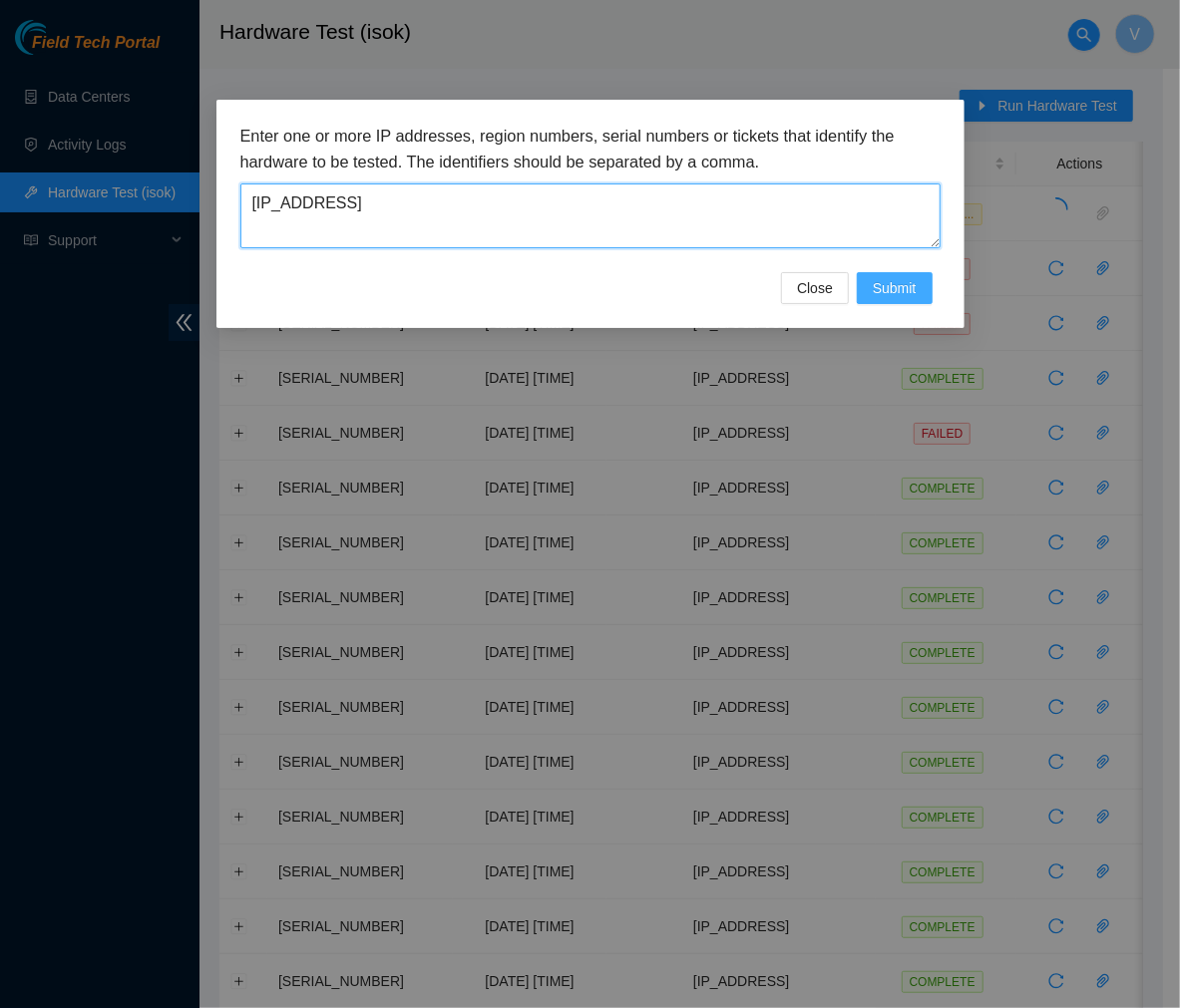 type on "104.113.248.27" 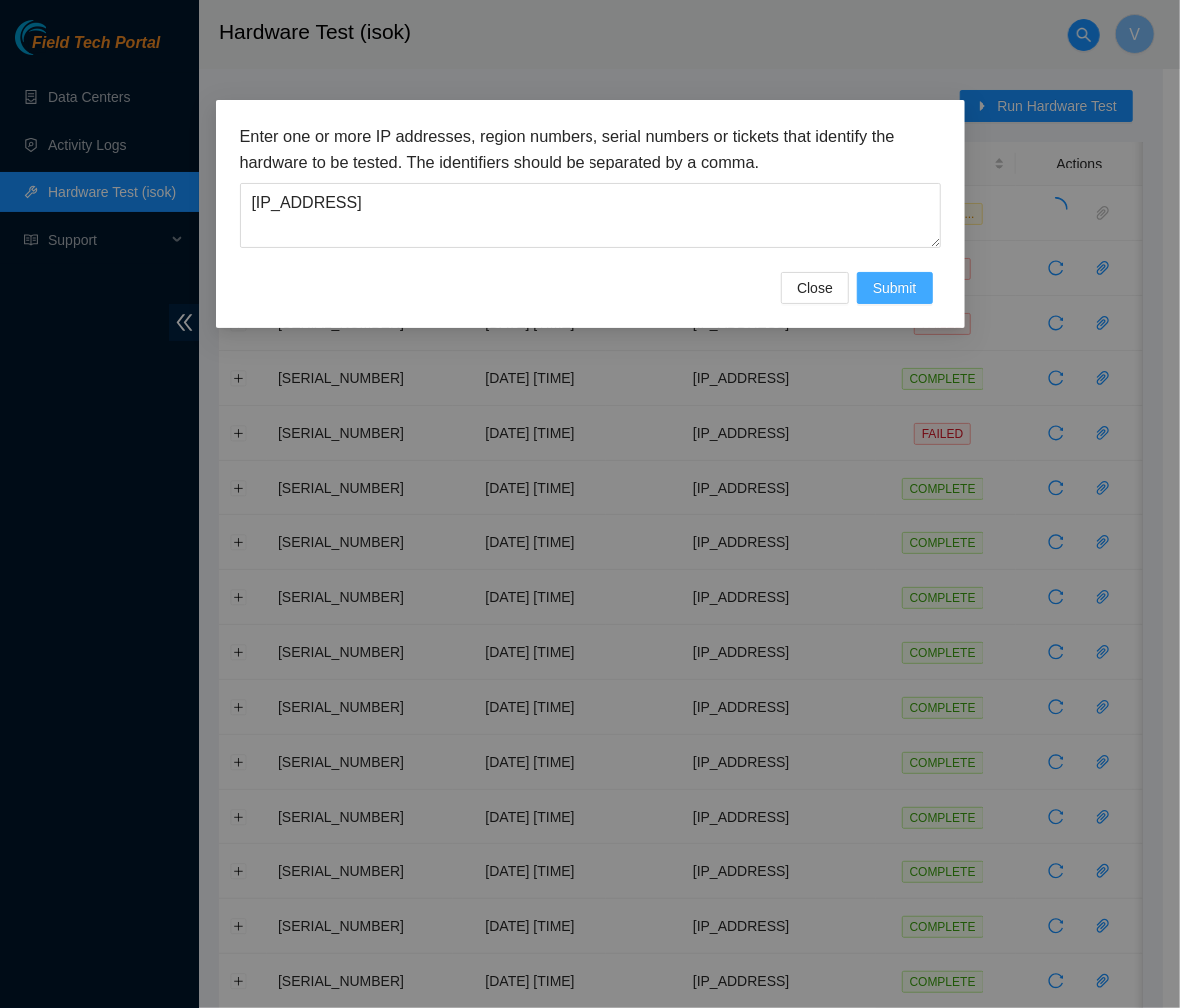 click on "Submit" at bounding box center (895, 288) 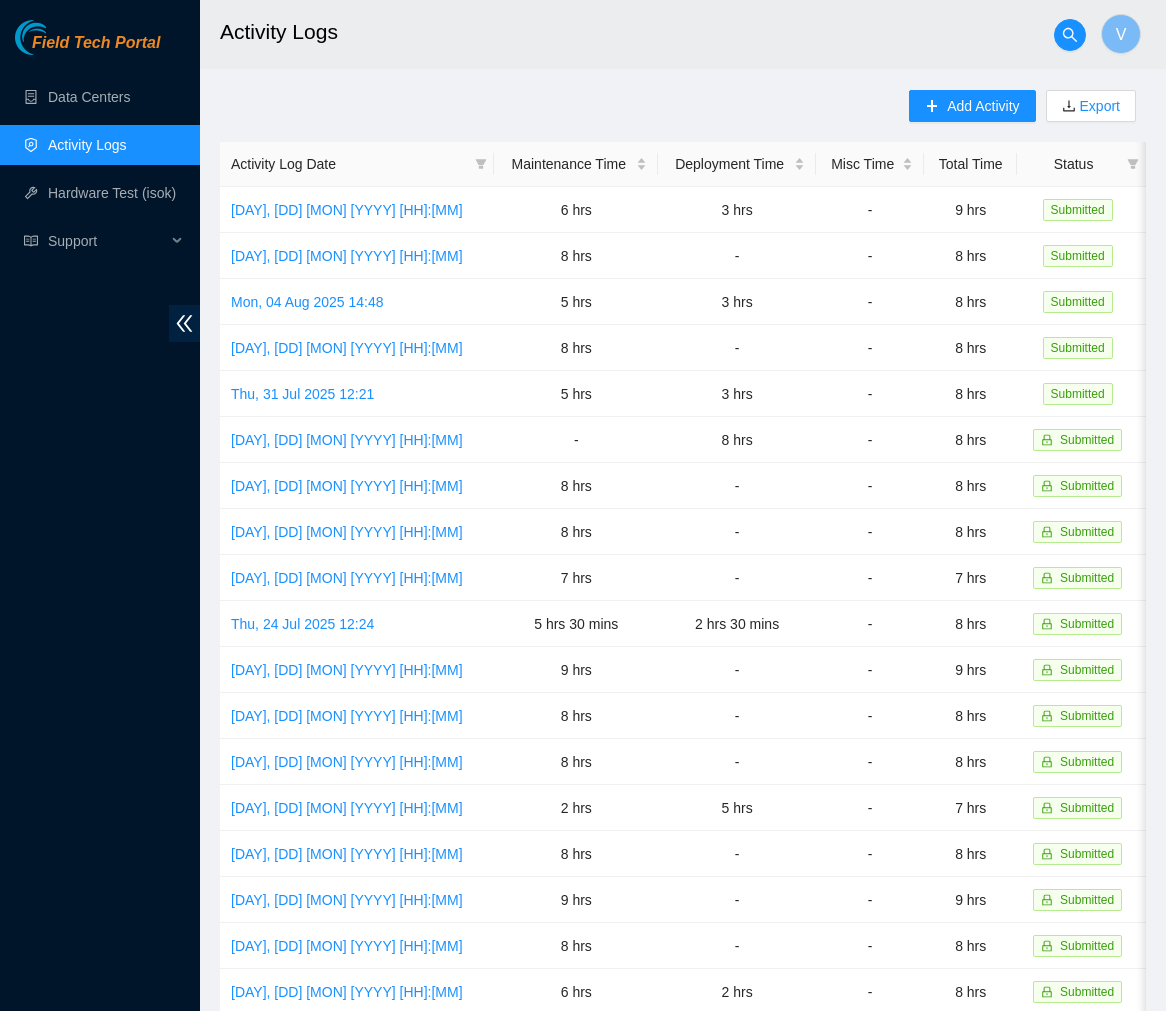 scroll, scrollTop: 0, scrollLeft: 0, axis: both 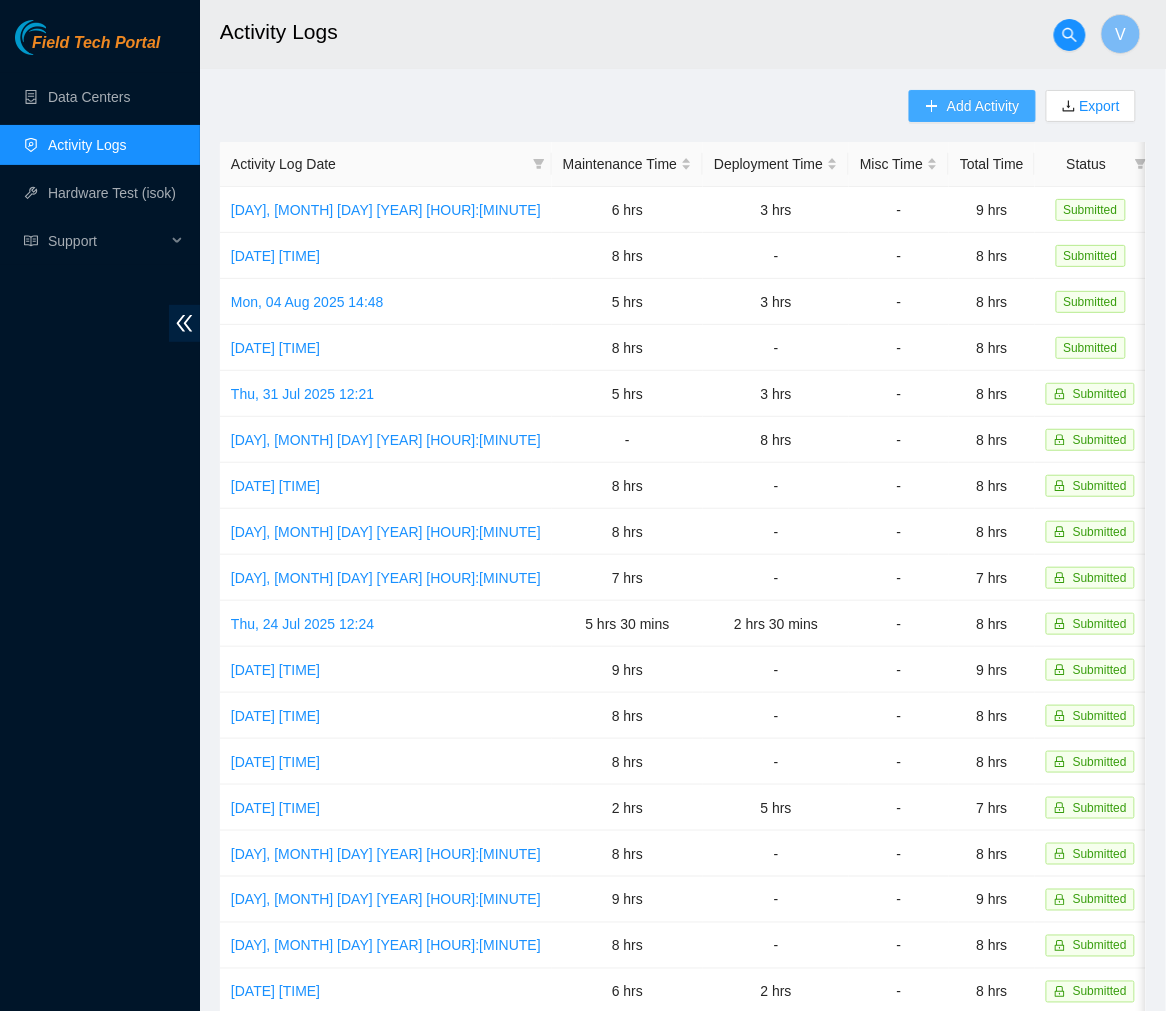 click on "Add Activity" at bounding box center [972, 106] 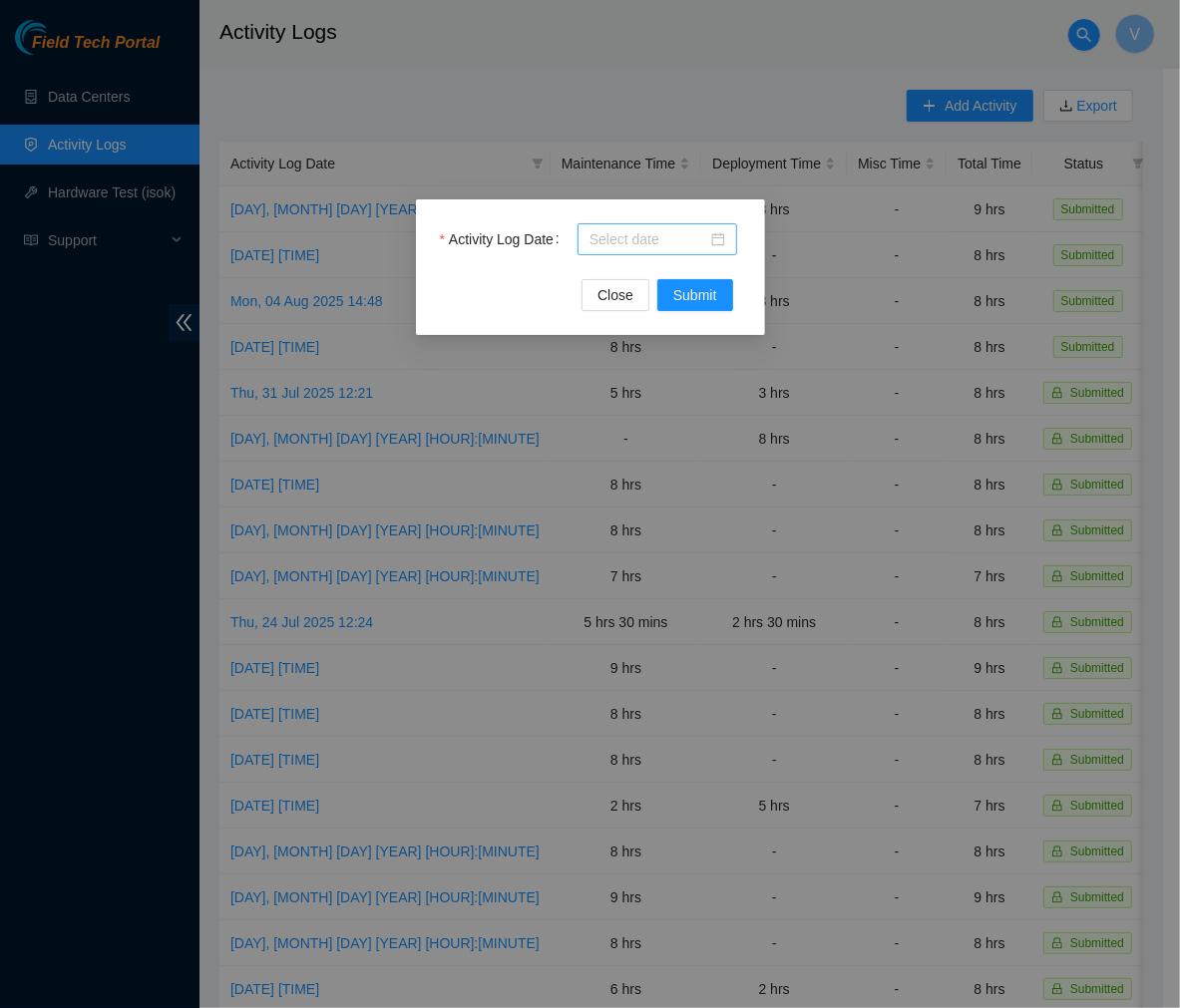 click at bounding box center [657, 239] 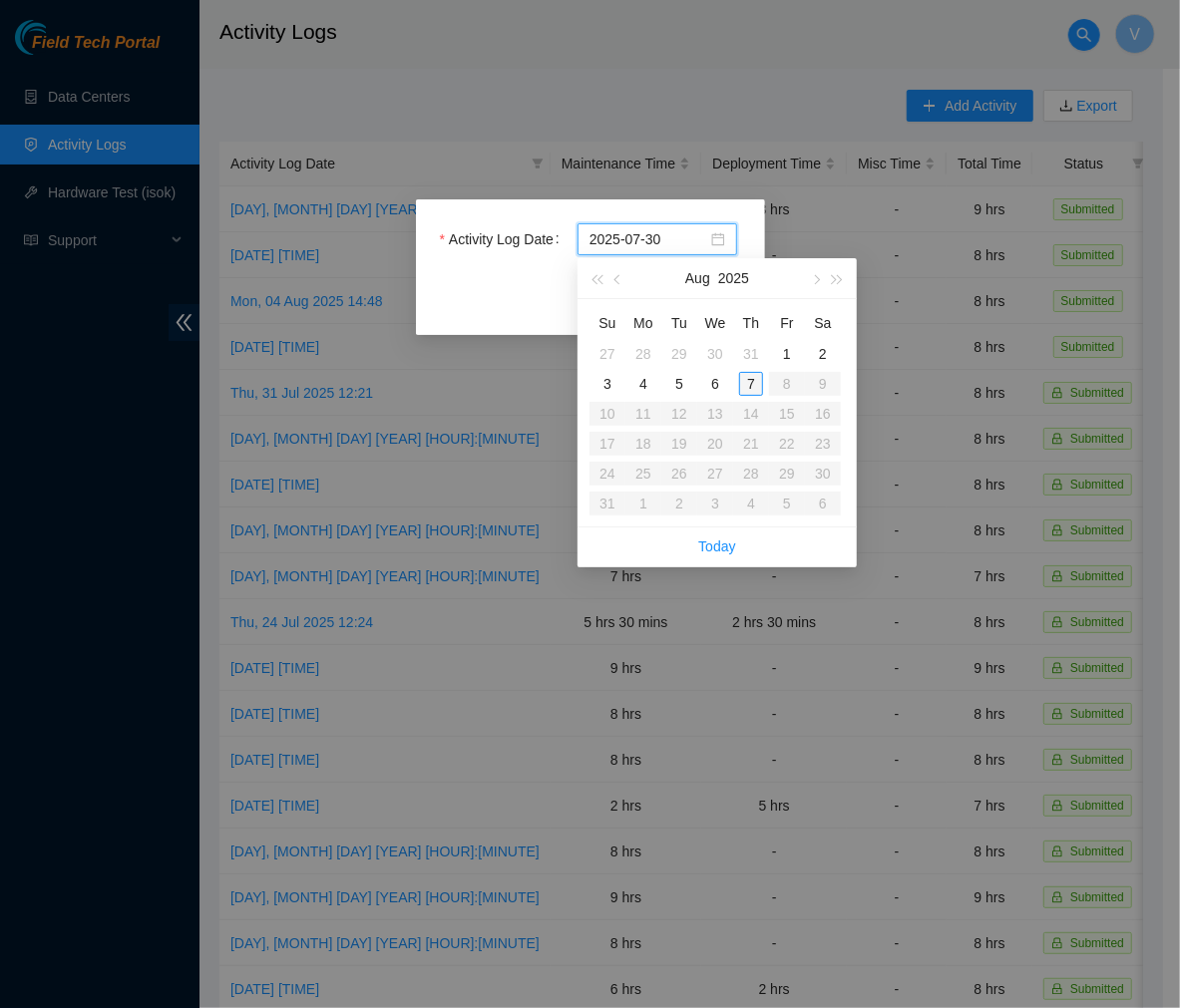 type on "2025-08-07" 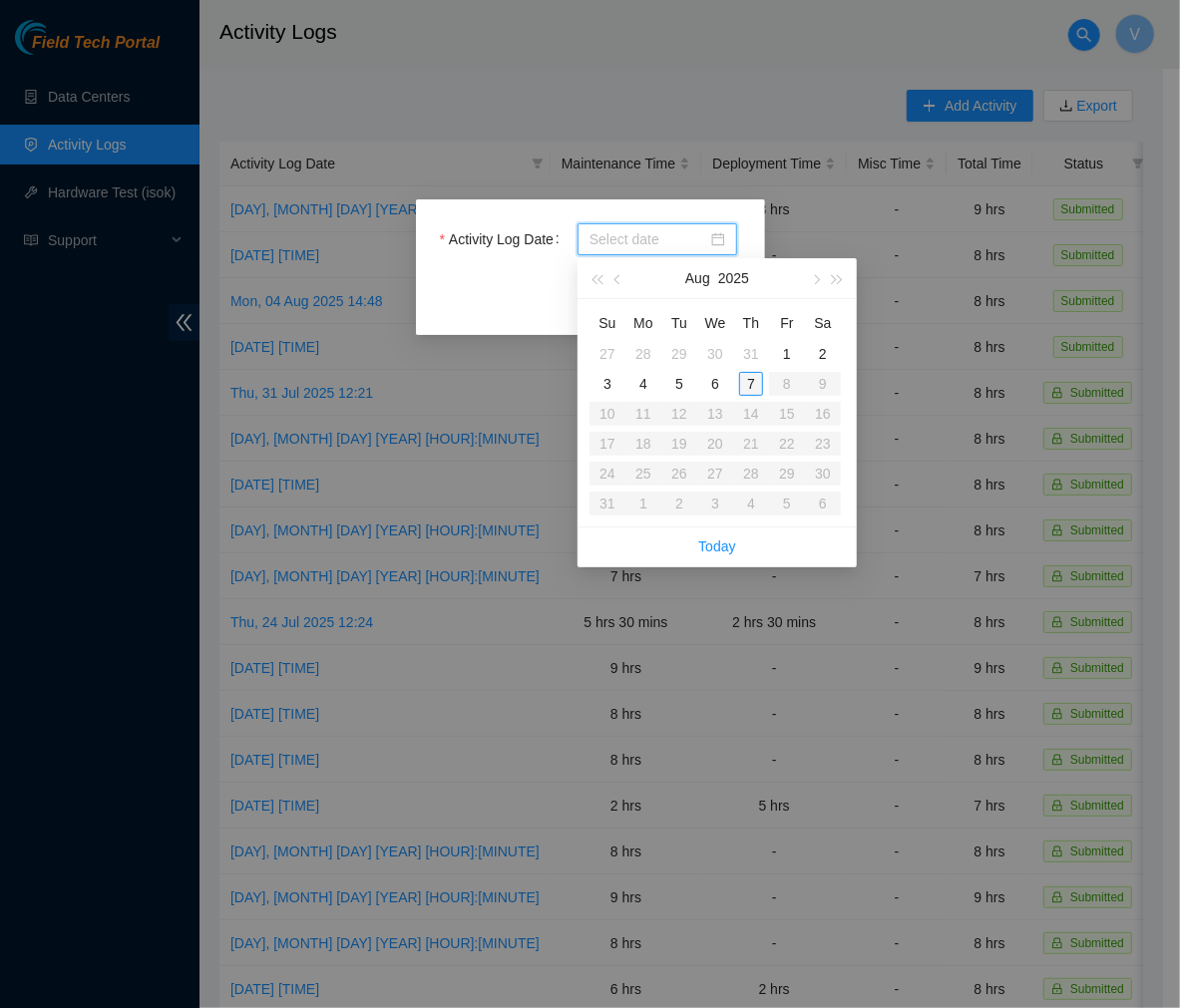 type on "2025-08-07" 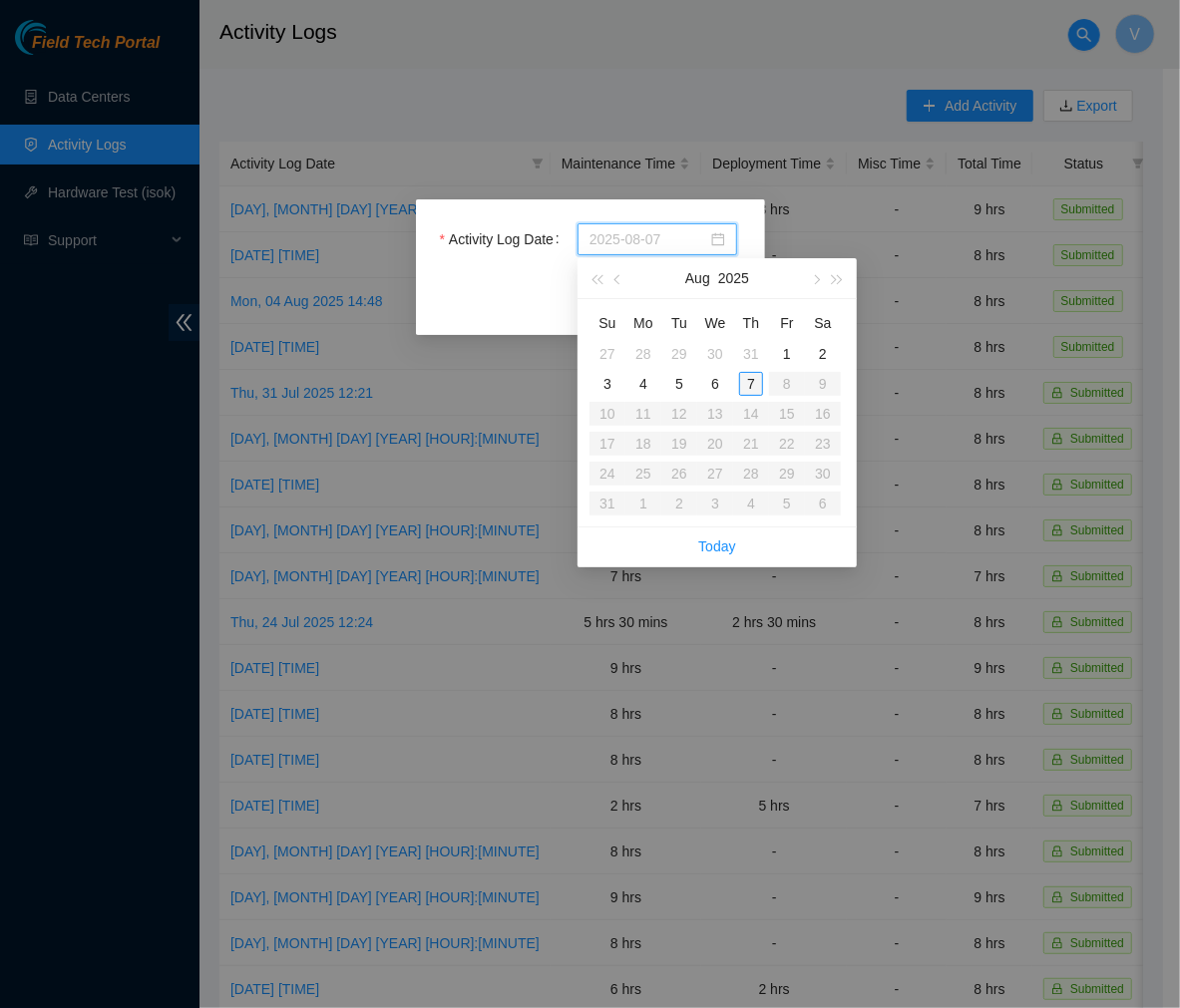 click on "7" at bounding box center [751, 384] 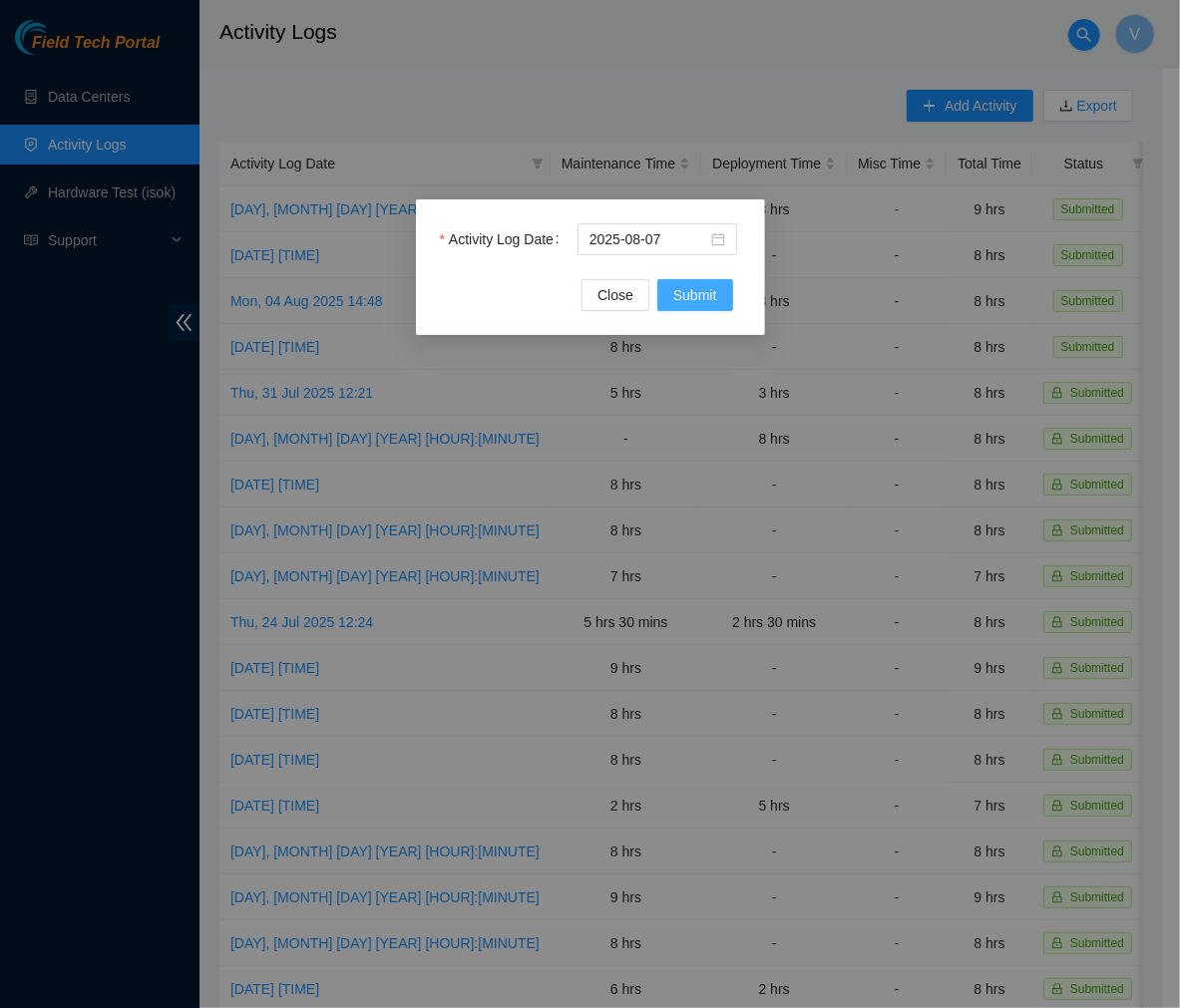 click on "Submit" at bounding box center (695, 295) 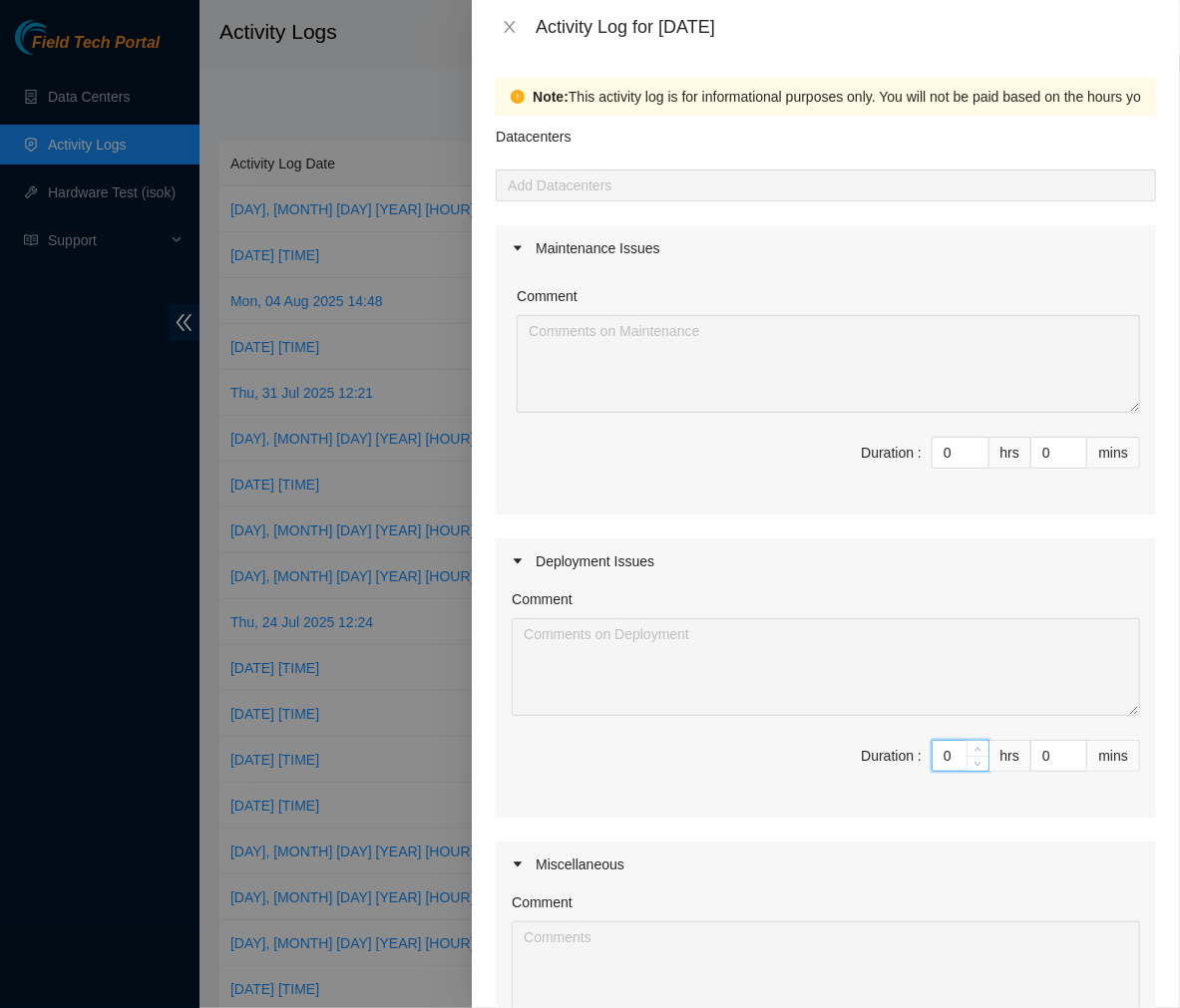 drag, startPoint x: 940, startPoint y: 755, endPoint x: 839, endPoint y: 769, distance: 101.96568 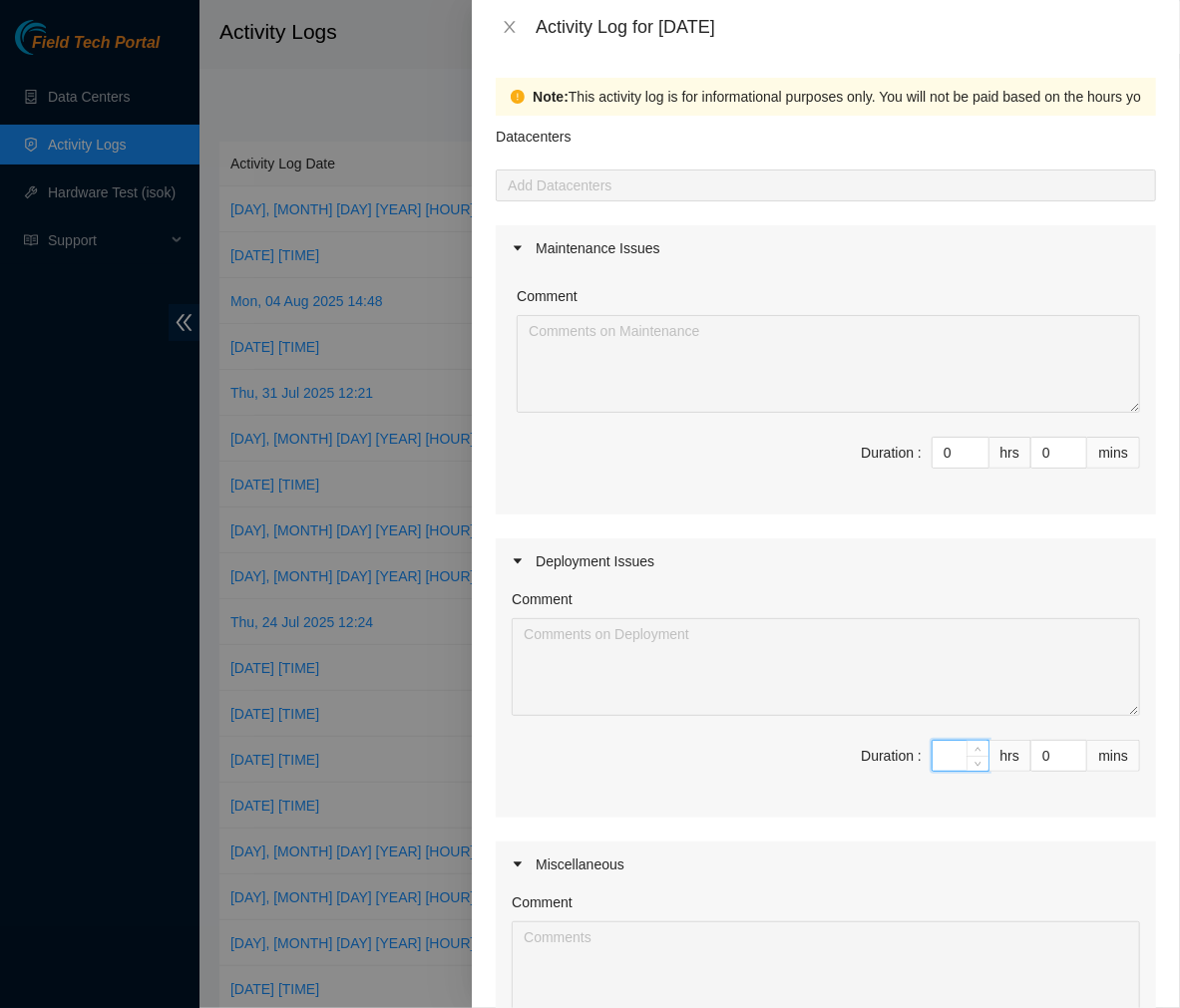 type on "8" 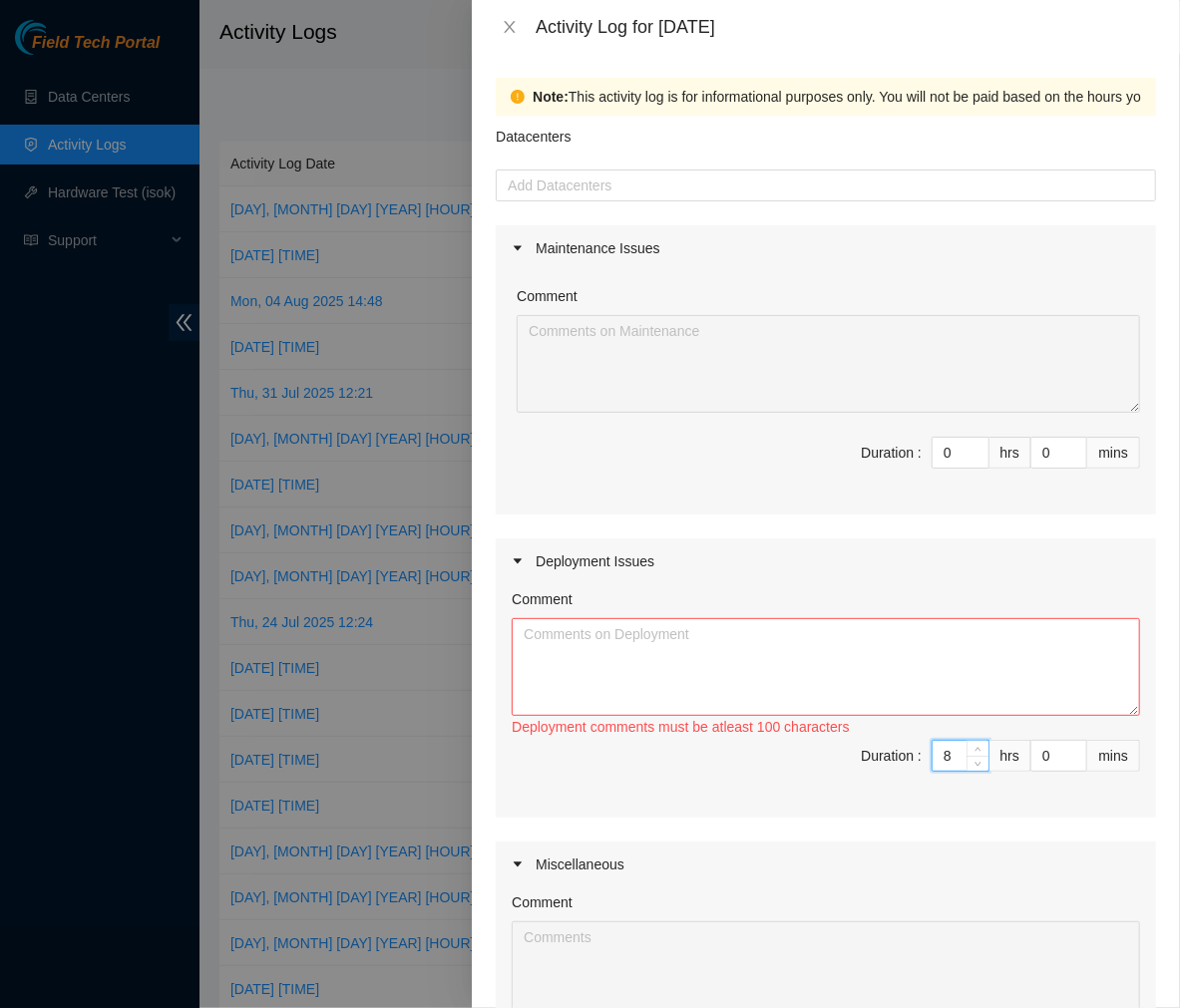 type on "8" 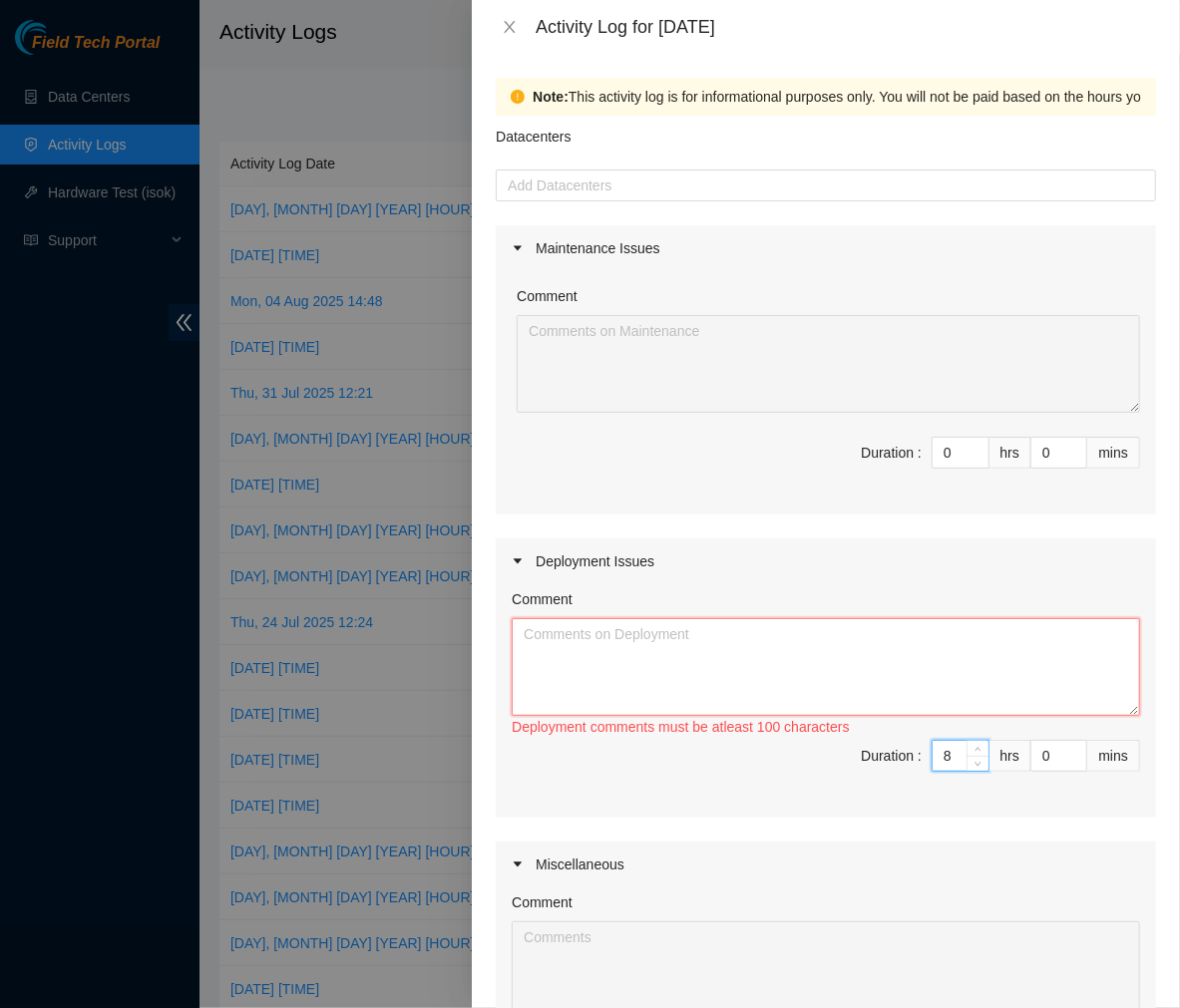 click on "Comment" at bounding box center [826, 667] 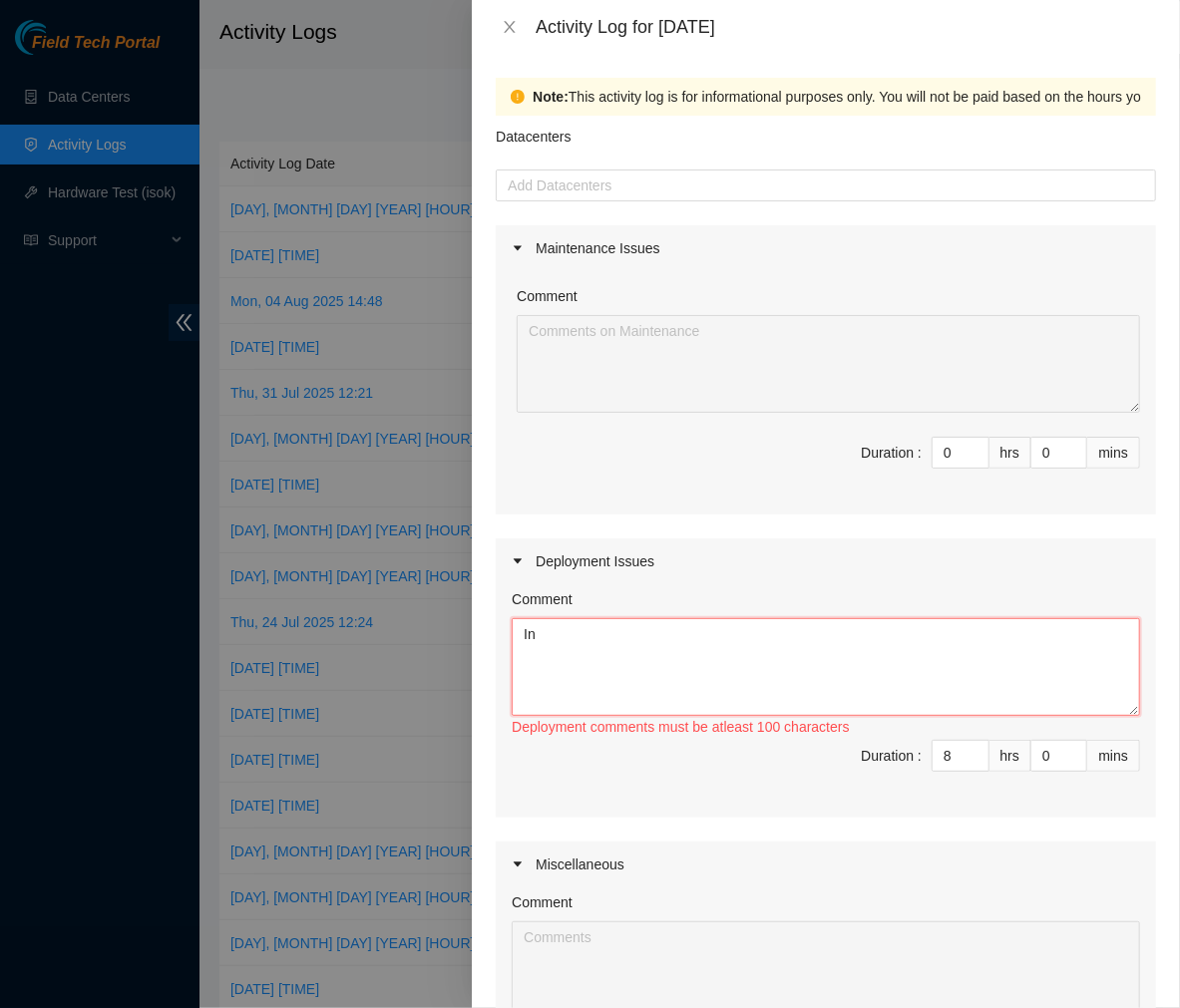 type on "I" 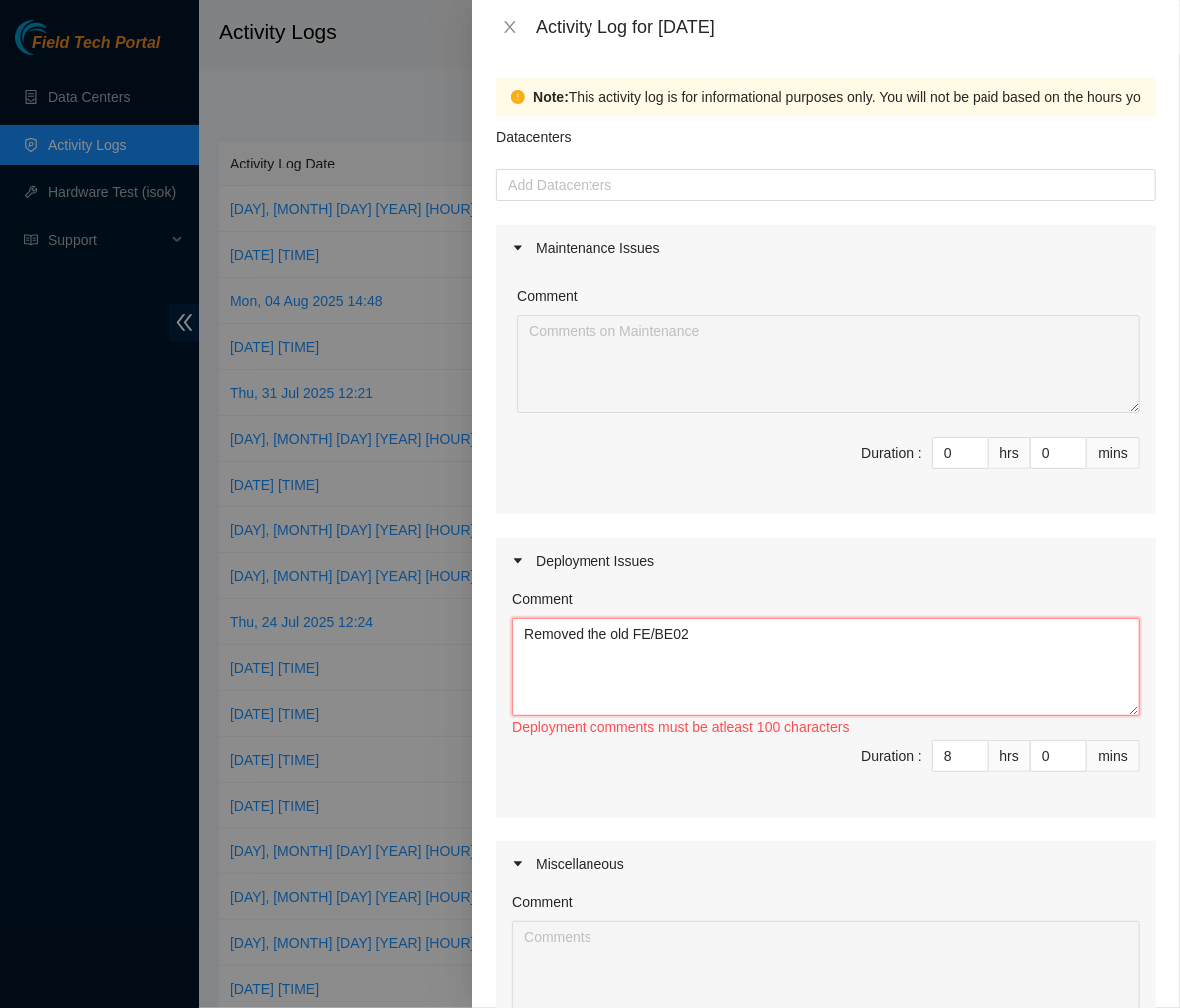 click on "Removed the old FE/BE02" at bounding box center [826, 667] 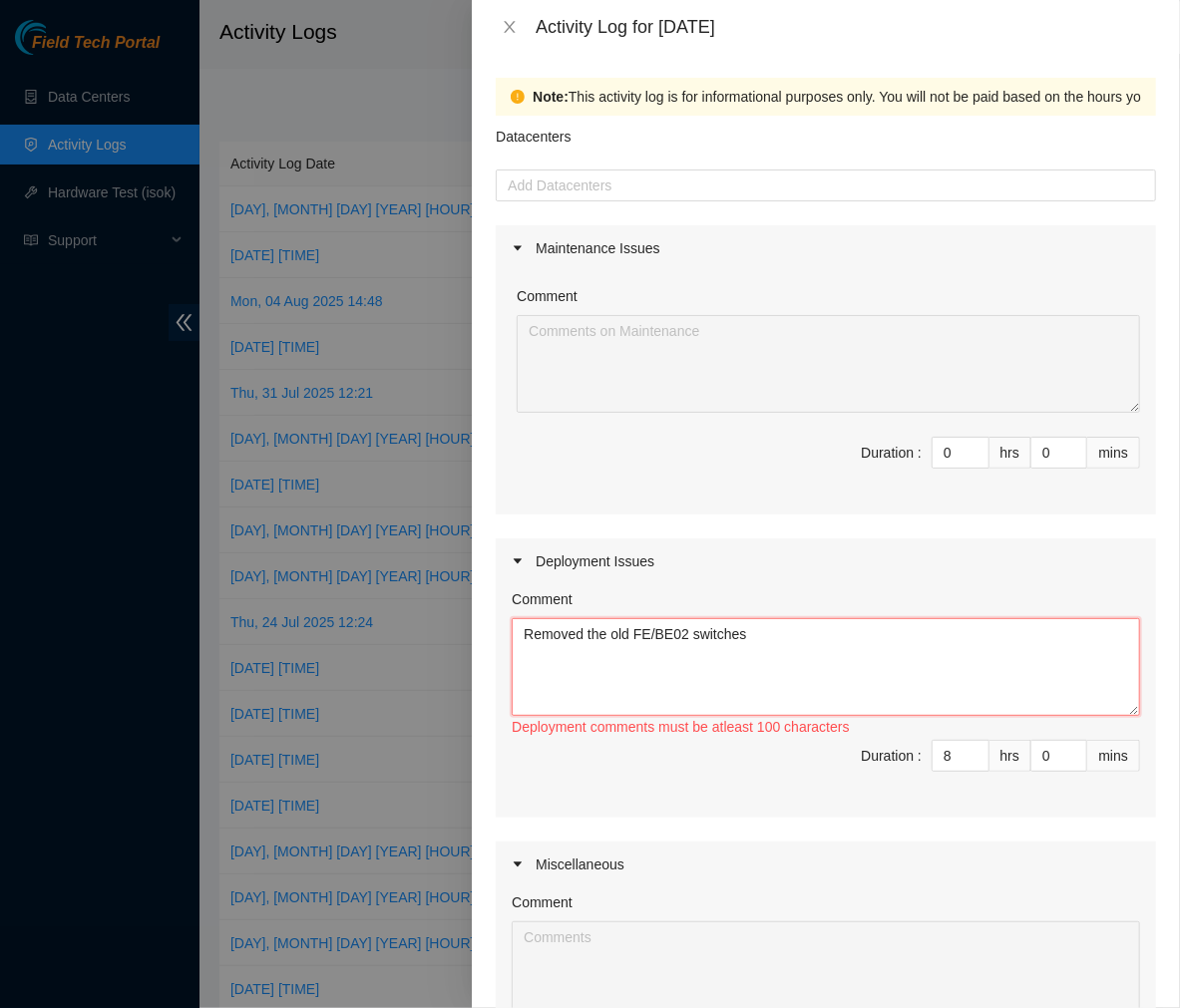click on "Removed the old FE/BE02 switches" at bounding box center (826, 667) 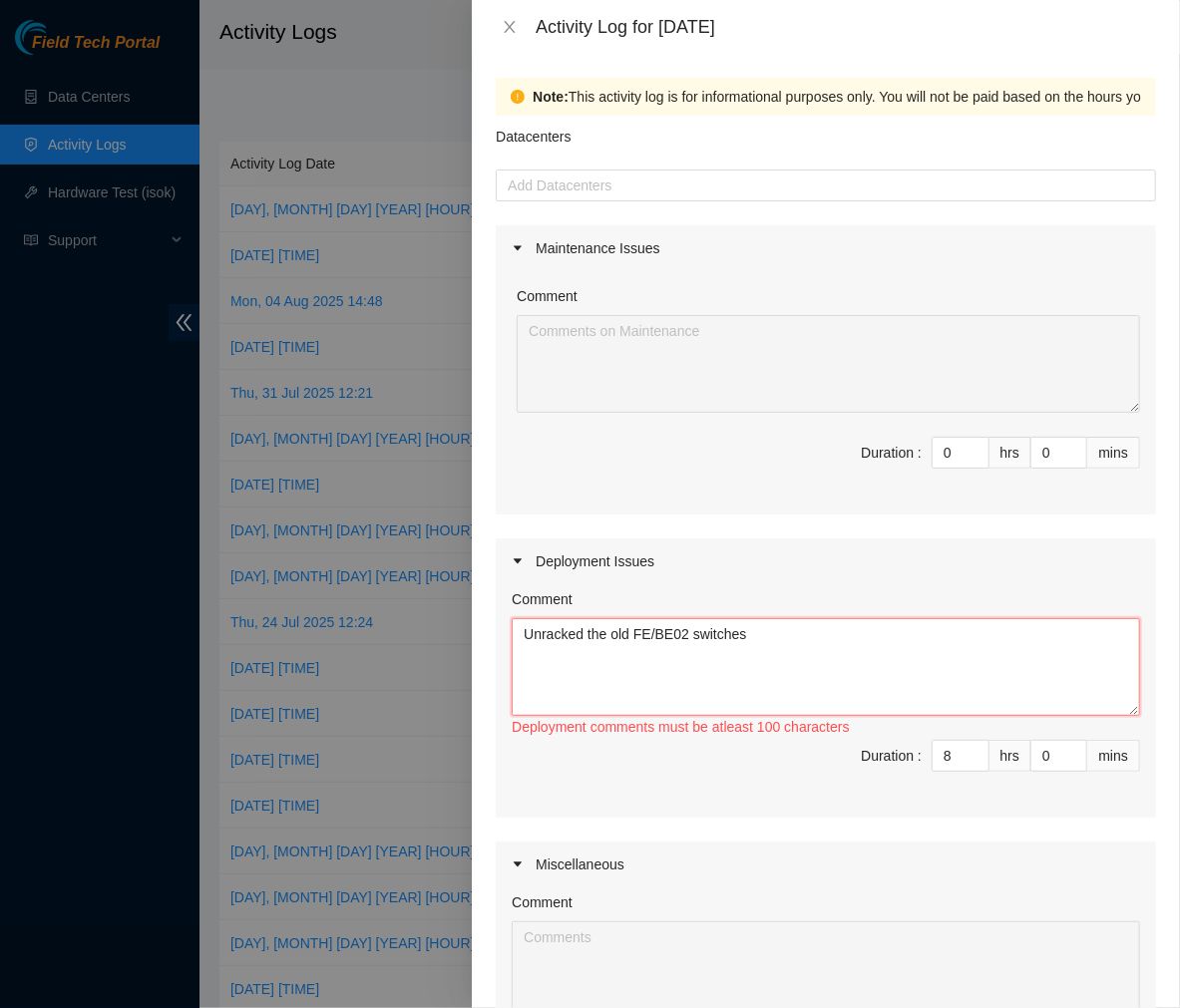 click on "Unracked the old FE/BE02 switches" at bounding box center (826, 667) 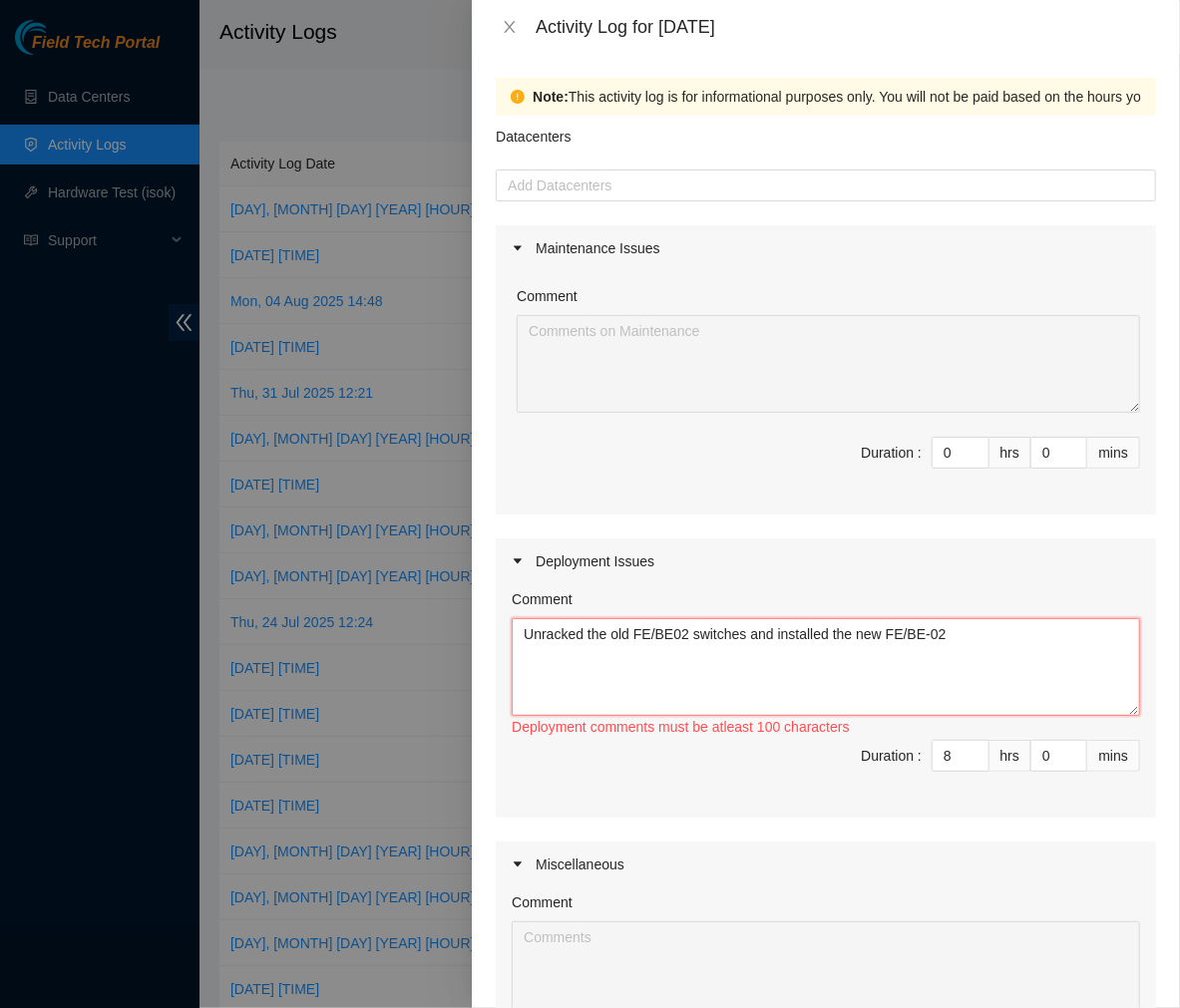 click on "Unracked the old FE/BE02 switches and installed the new FE/BE-02" at bounding box center (826, 667) 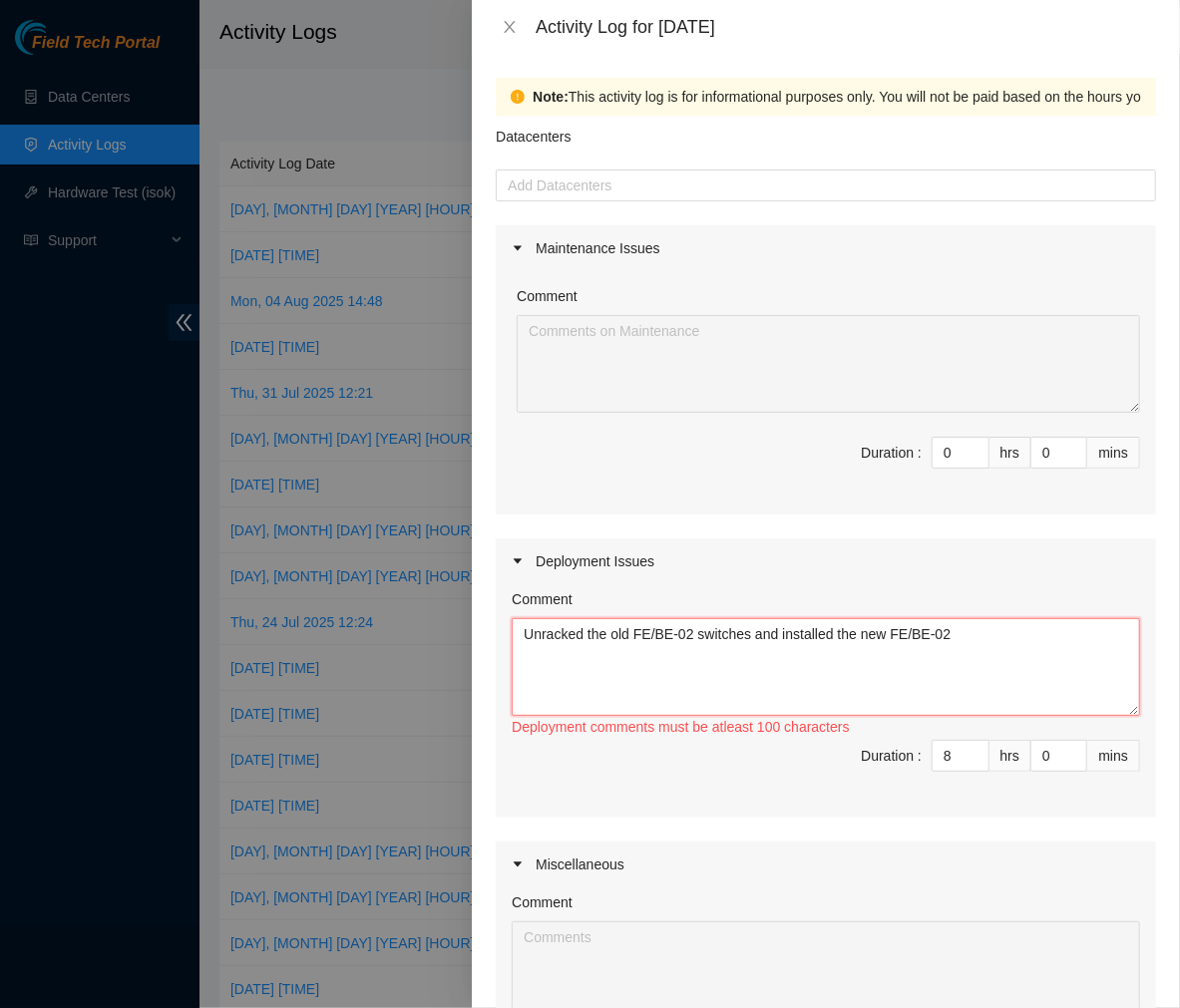 click on "Unracked the old FE/BE-02 switches and installed the new FE/BE-02" at bounding box center (826, 667) 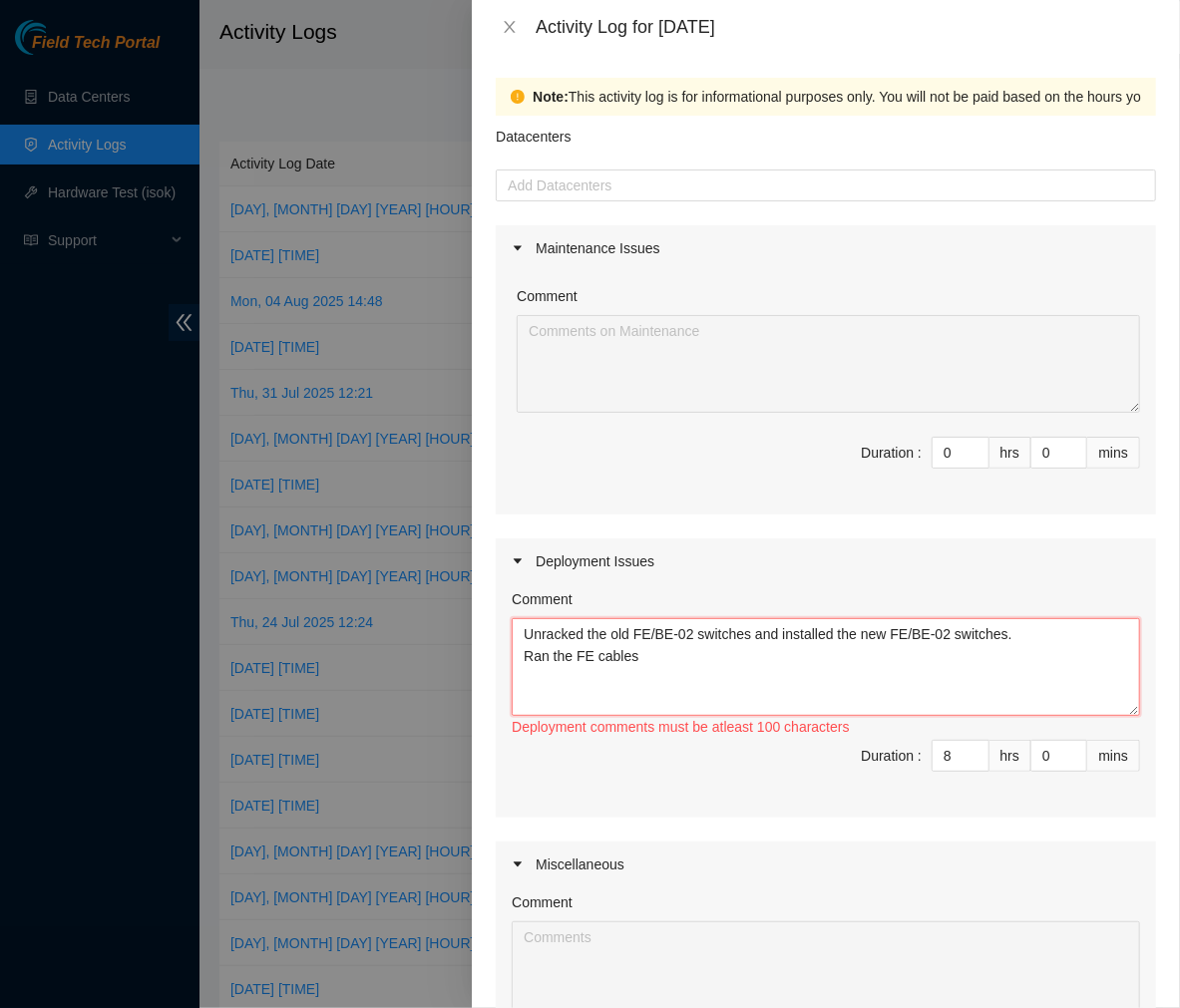 click on "Unracked the old FE/BE-02 switches and installed the new FE/BE-02 switches.
Ran the FE cables" at bounding box center (826, 667) 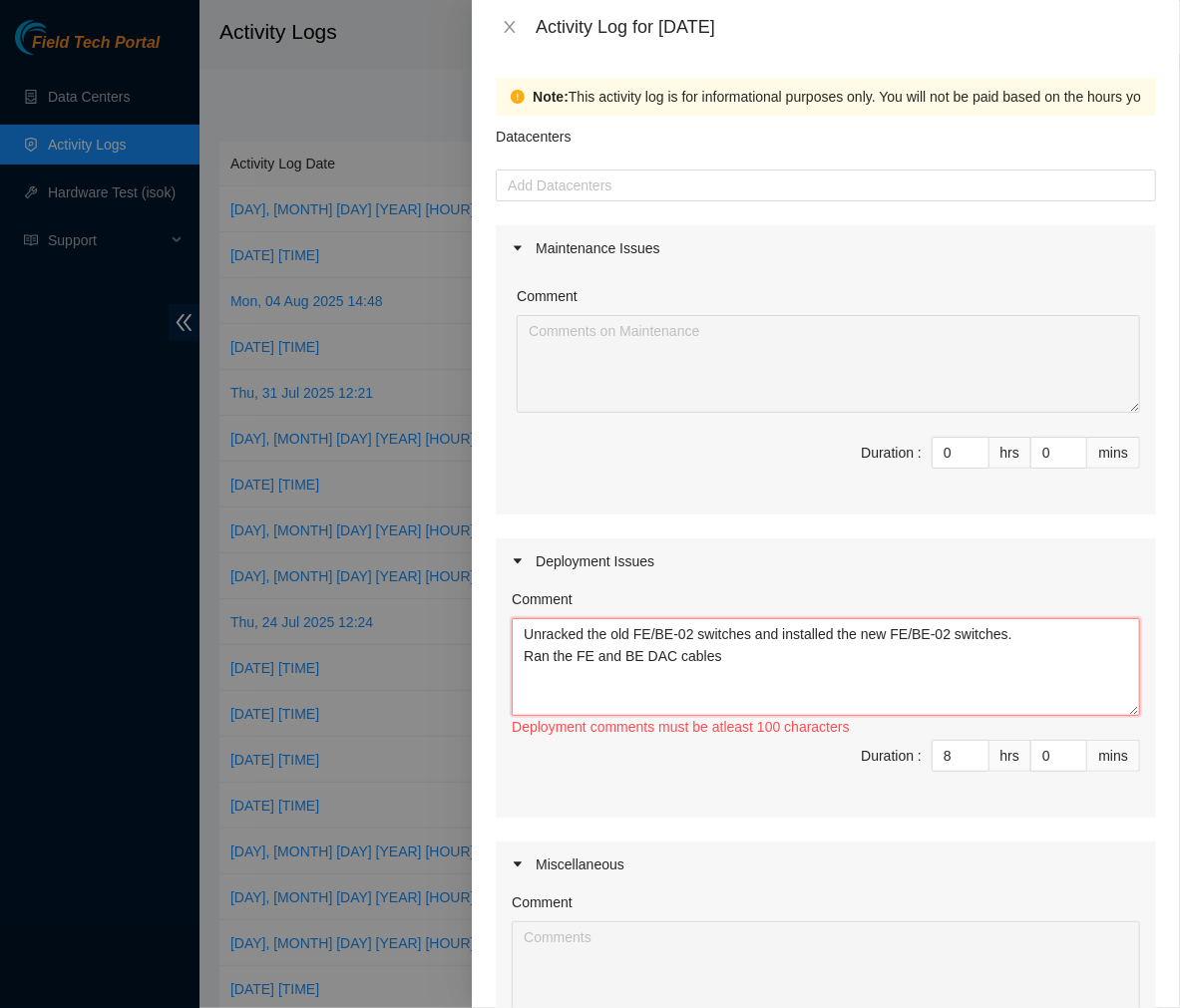 click on "Unracked the old FE/BE-02 switches and installed the new FE/BE-02 switches.
Ran the FE and BE DAC cables" at bounding box center (826, 667) 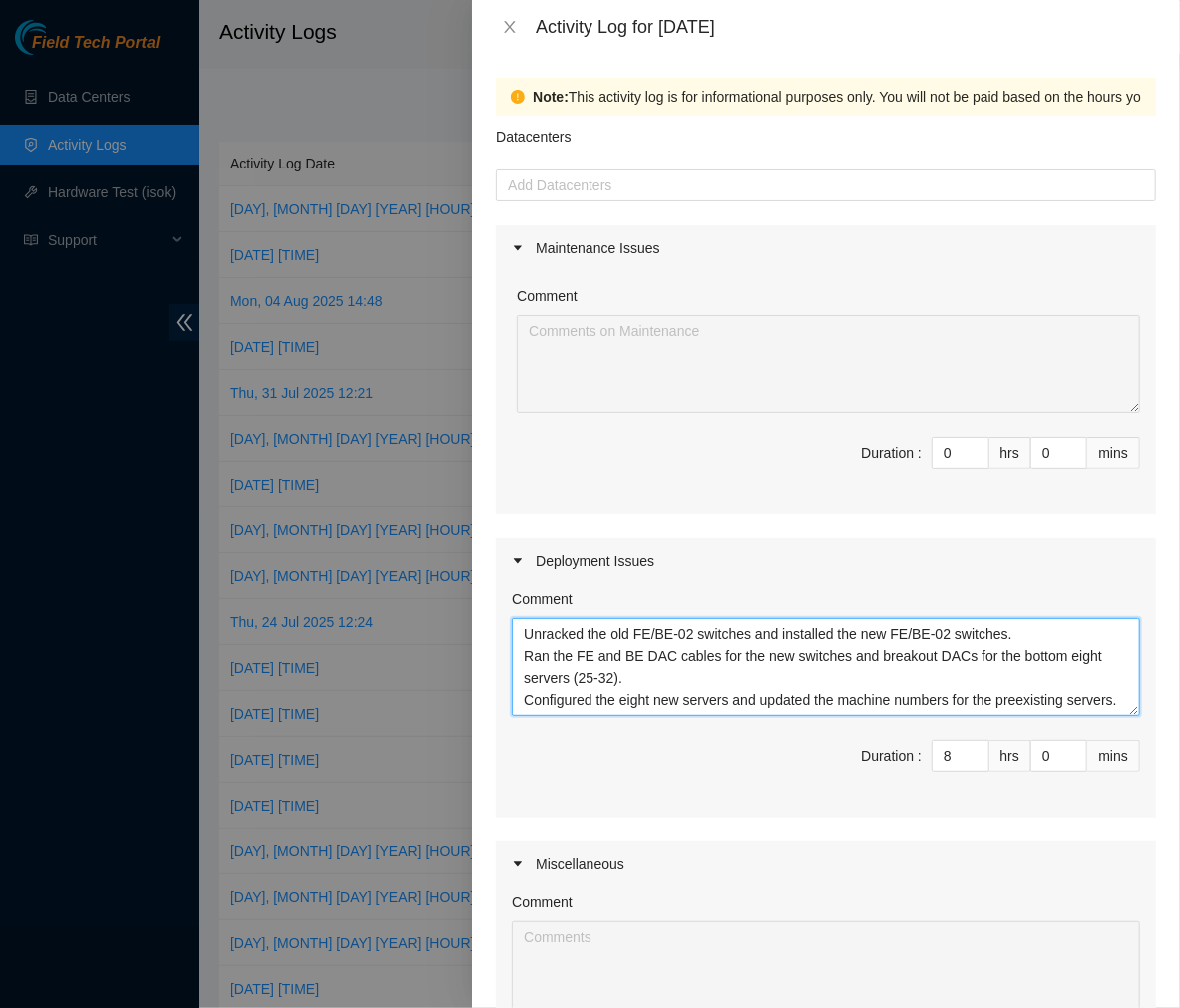 scroll, scrollTop: 38, scrollLeft: 0, axis: vertical 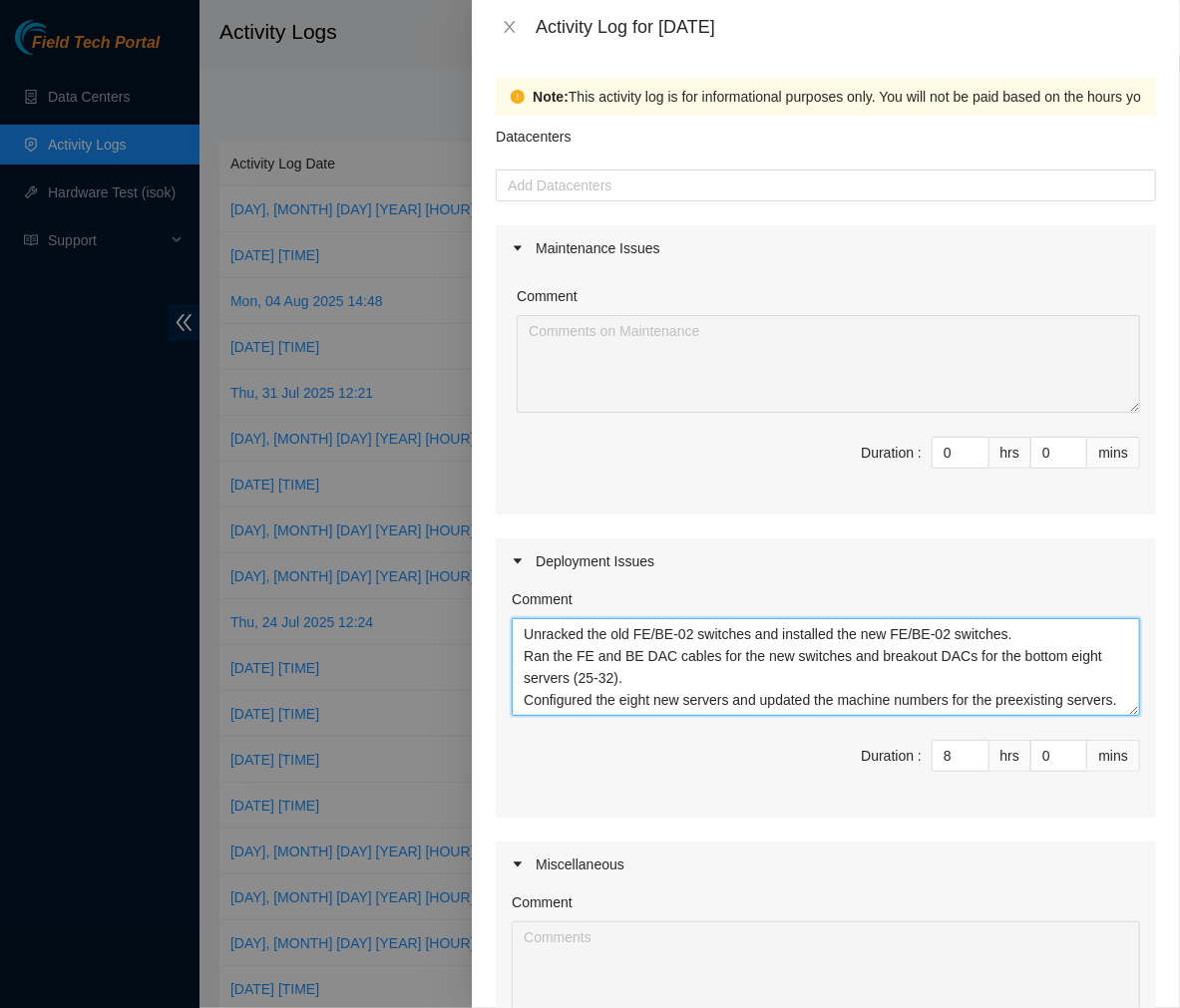 click on "Unracked the old FE/BE-02 switches and installed the new FE/BE-02 switches.
Ran the FE and BE DAC cables for the new switches and breakout DACs for the bottom eight servers (25-32).
Configured the eight new servers and updated the machine numbers for the preexisting servers." at bounding box center [826, 667] 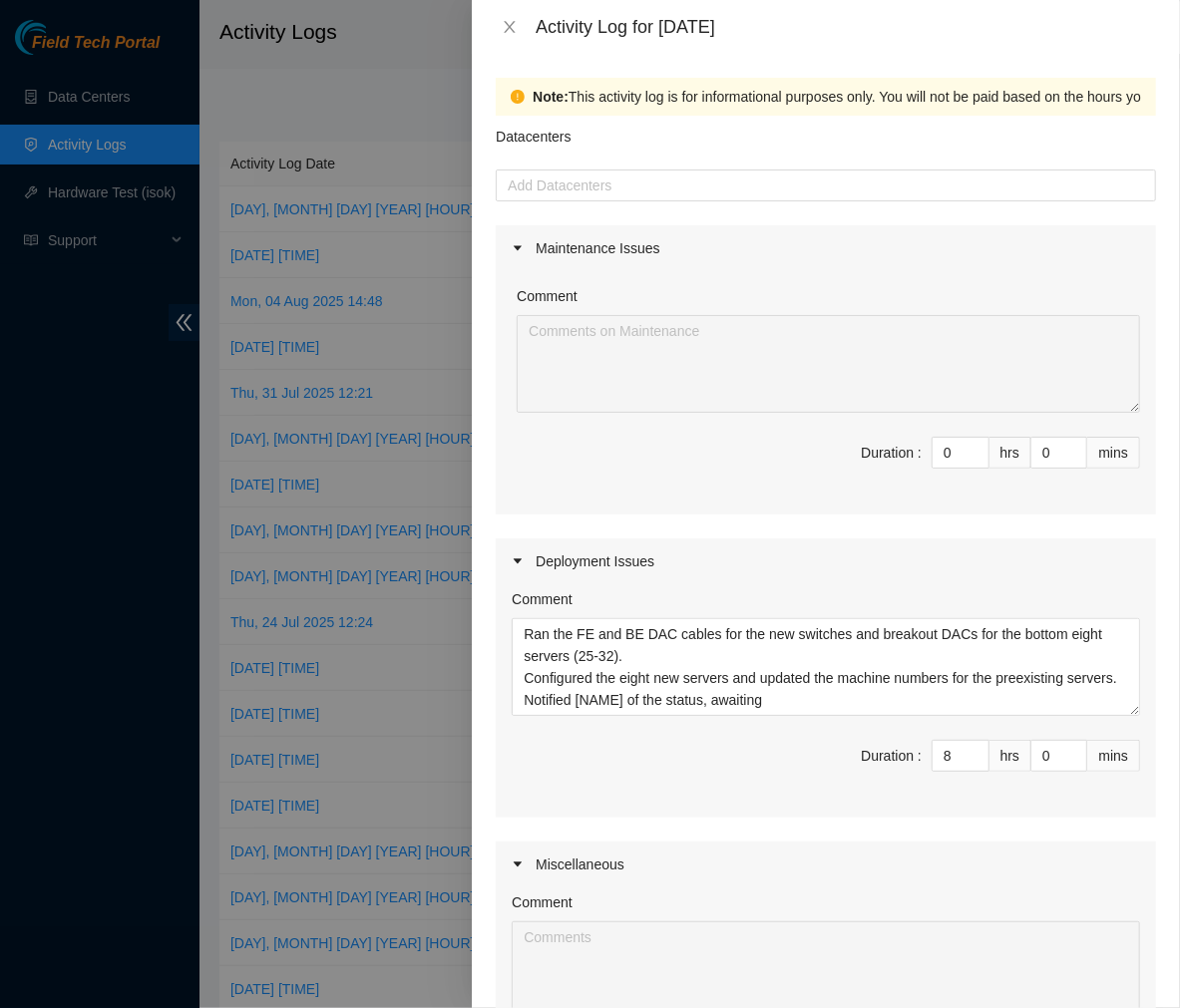 click on "Activity Log for [DATE]" at bounding box center (846, 27) 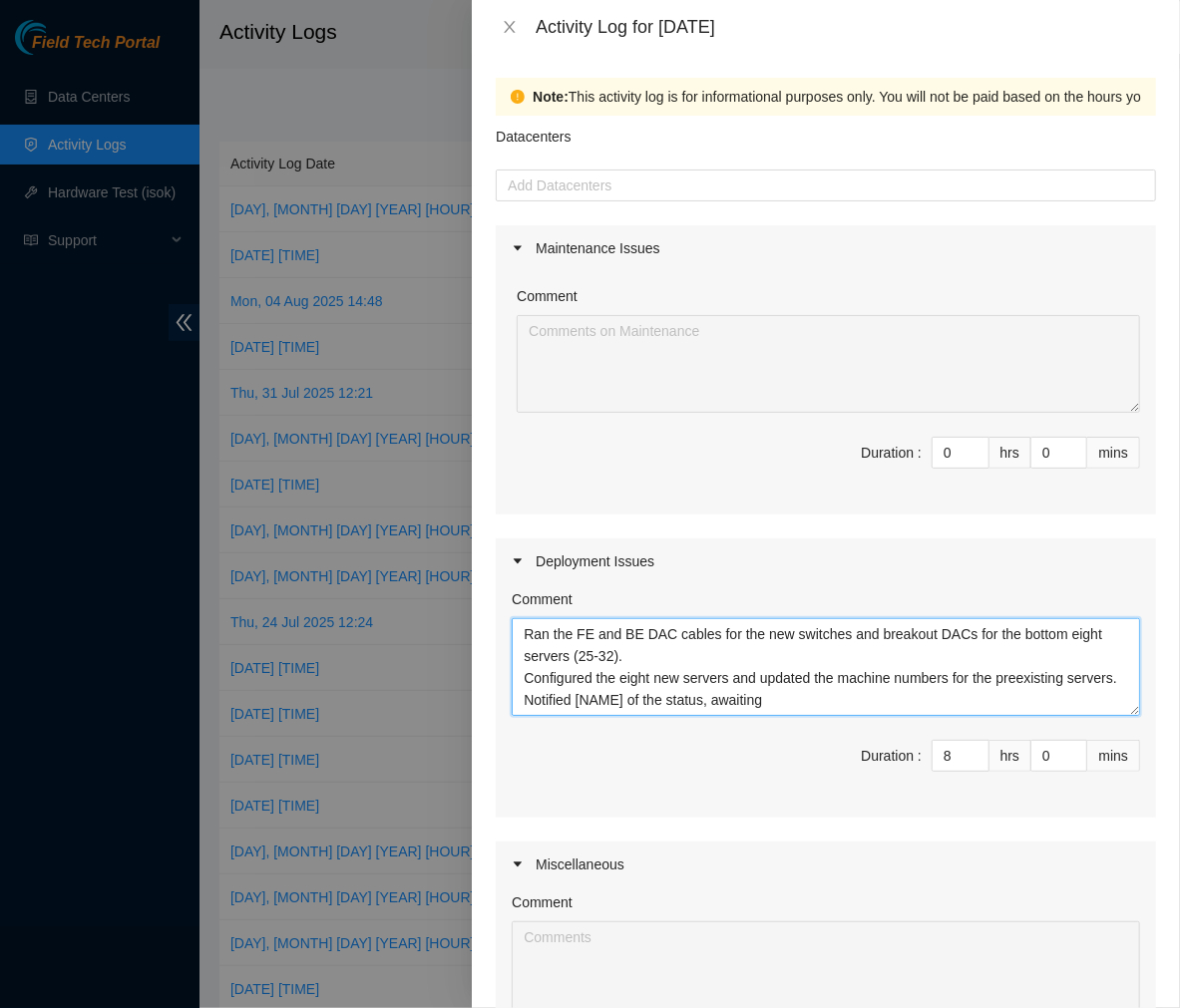 click on "Unracked the old FE/BE-02 switches and installed the new FE/BE-02 switches.
Ran the FE and BE DAC cables for the new switches and breakout DACs for the bottom eight servers (25-32).
Configured the eight new servers and updated the machine numbers for the preexisting servers.
Notified [NAME] of the status, awaiting" at bounding box center [826, 667] 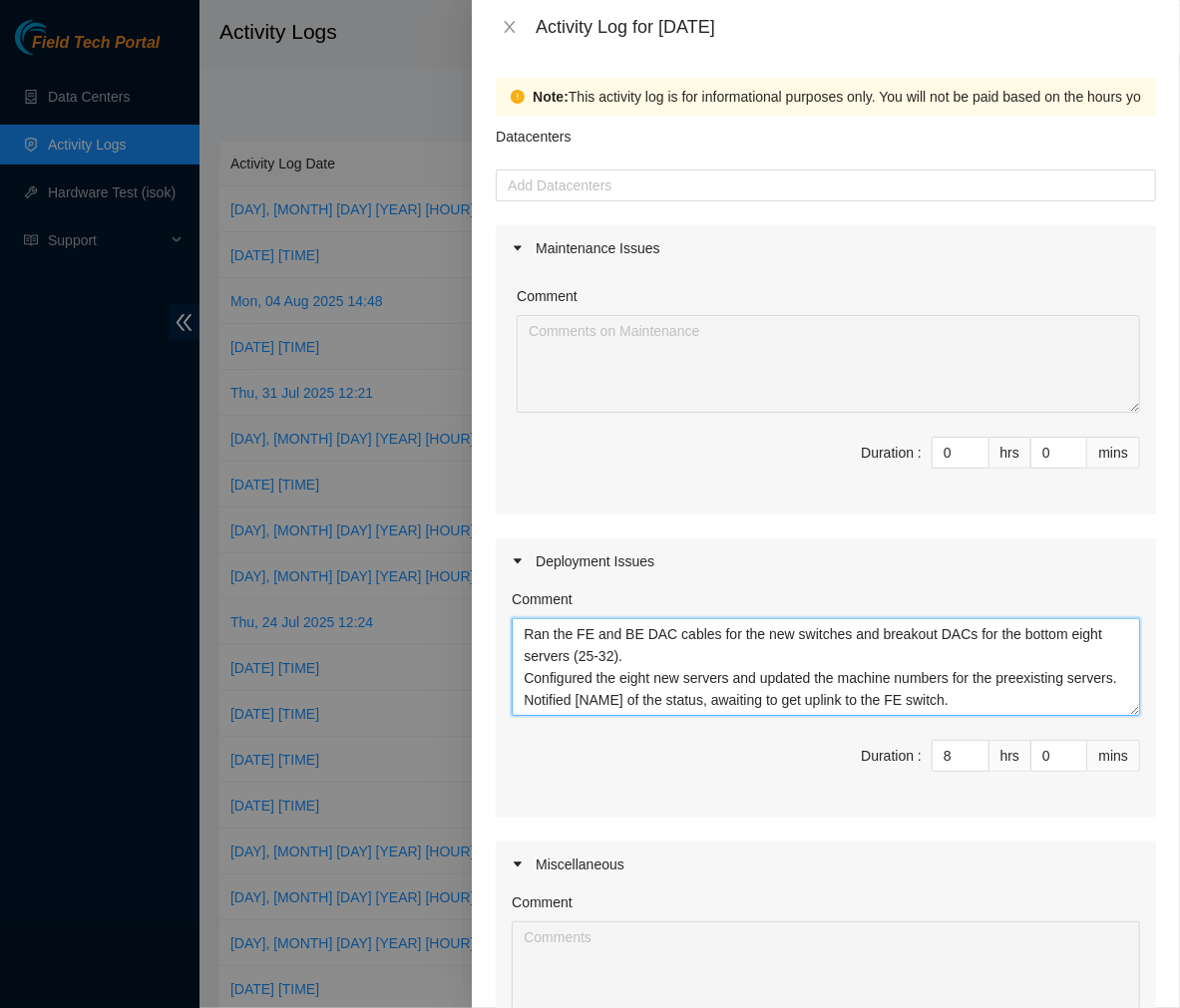 scroll, scrollTop: 329, scrollLeft: 0, axis: vertical 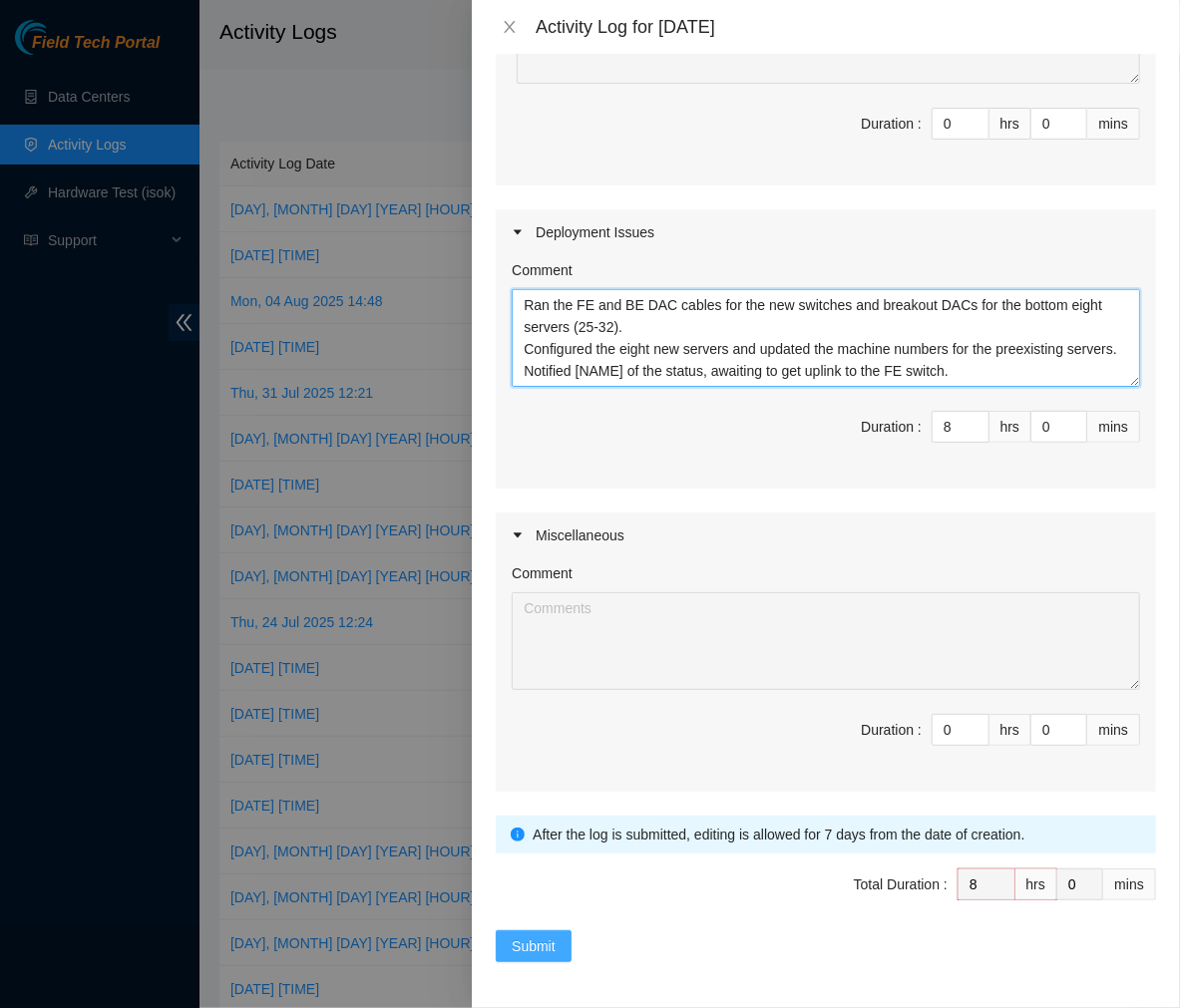 type on "Unracked the old FE/BE-02 switches and installed the new FE/BE-02 switches.
Ran the FE and BE DAC cables for the new switches and breakout DACs for the bottom eight servers (25-32).
Configured the eight new servers and updated the machine numbers for the preexisting servers.
Notified [NAME] of the status, awaiting to get uplink to the FE switch." 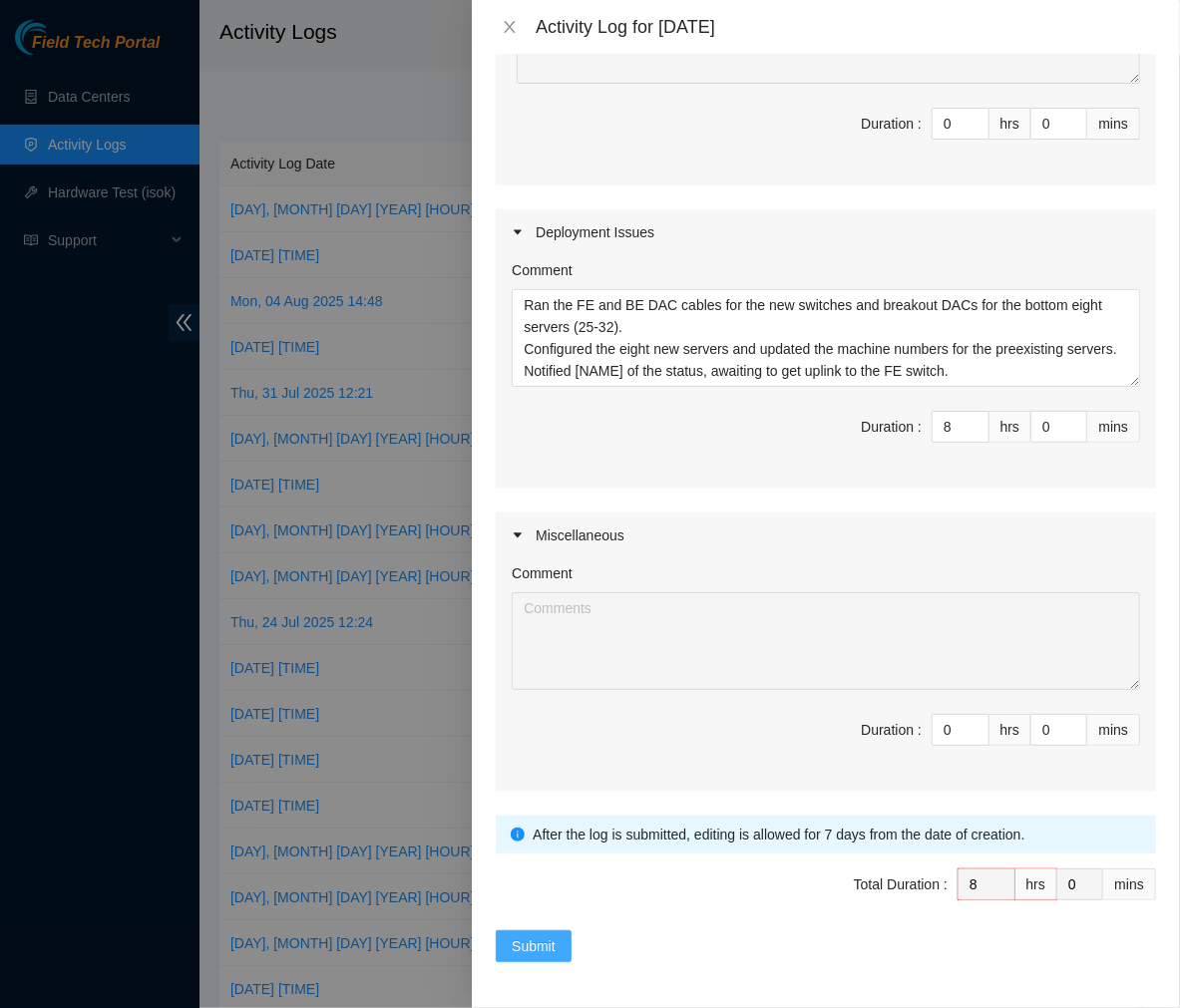 click on "Submit" at bounding box center [534, 946] 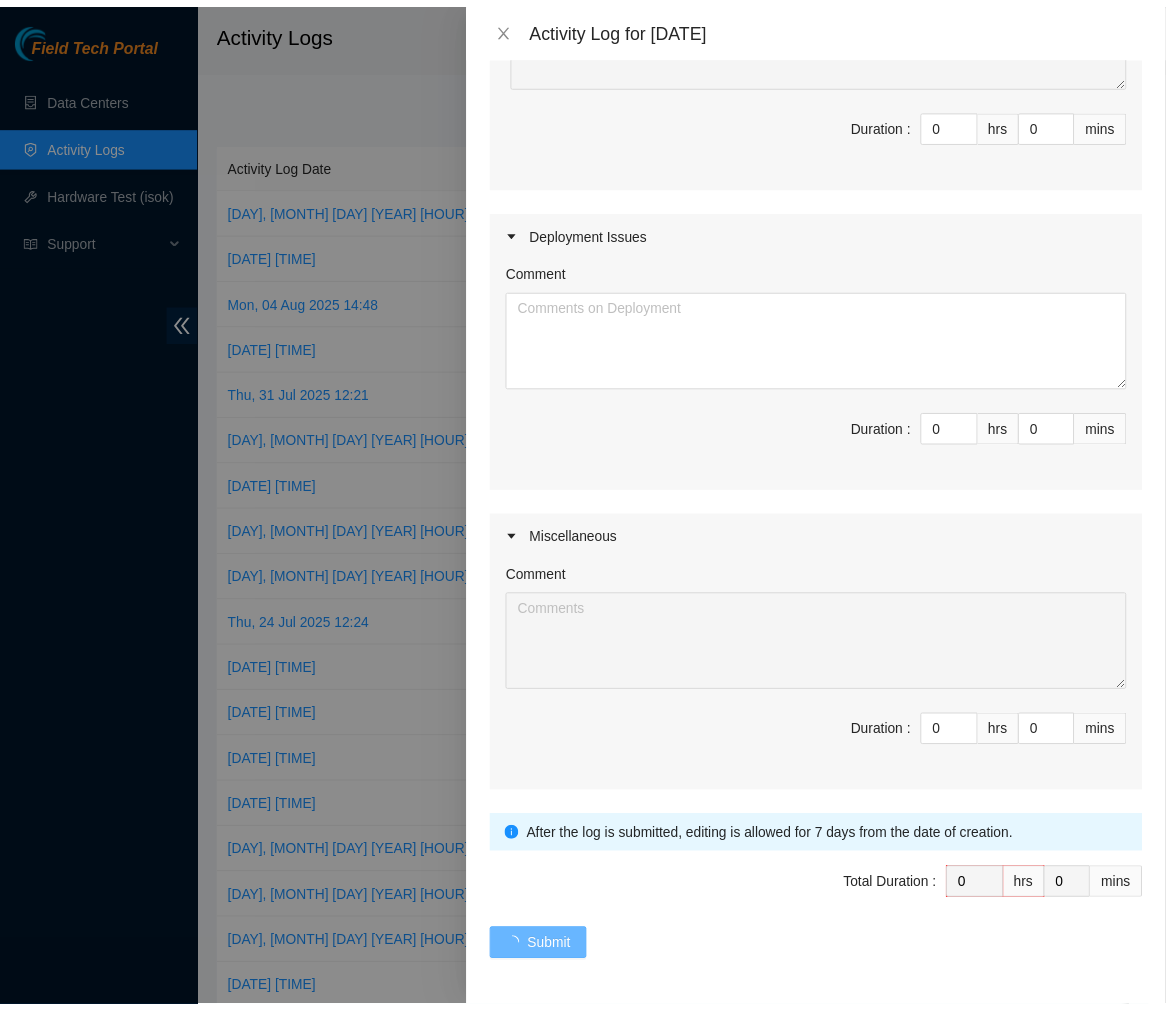 scroll, scrollTop: 0, scrollLeft: 0, axis: both 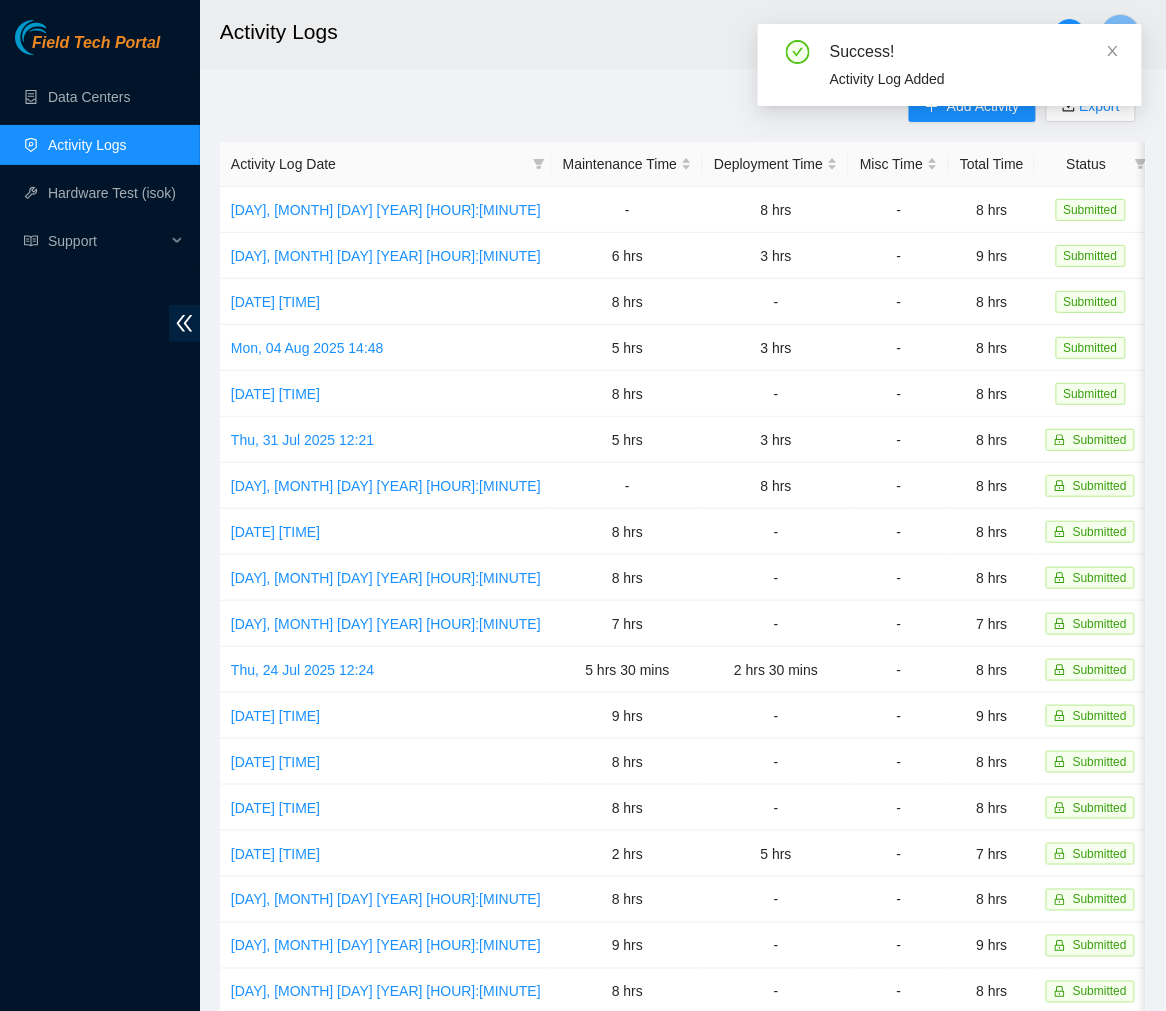 click on "Activity Logs    V" at bounding box center [783, 34] 